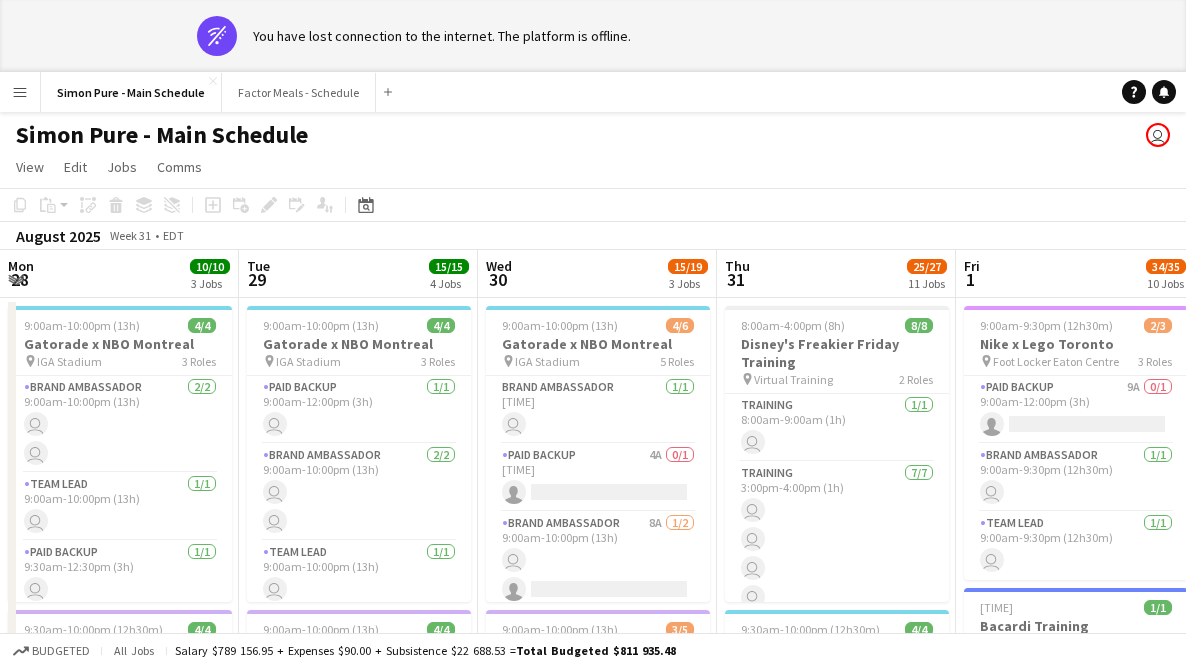 scroll, scrollTop: 0, scrollLeft: 0, axis: both 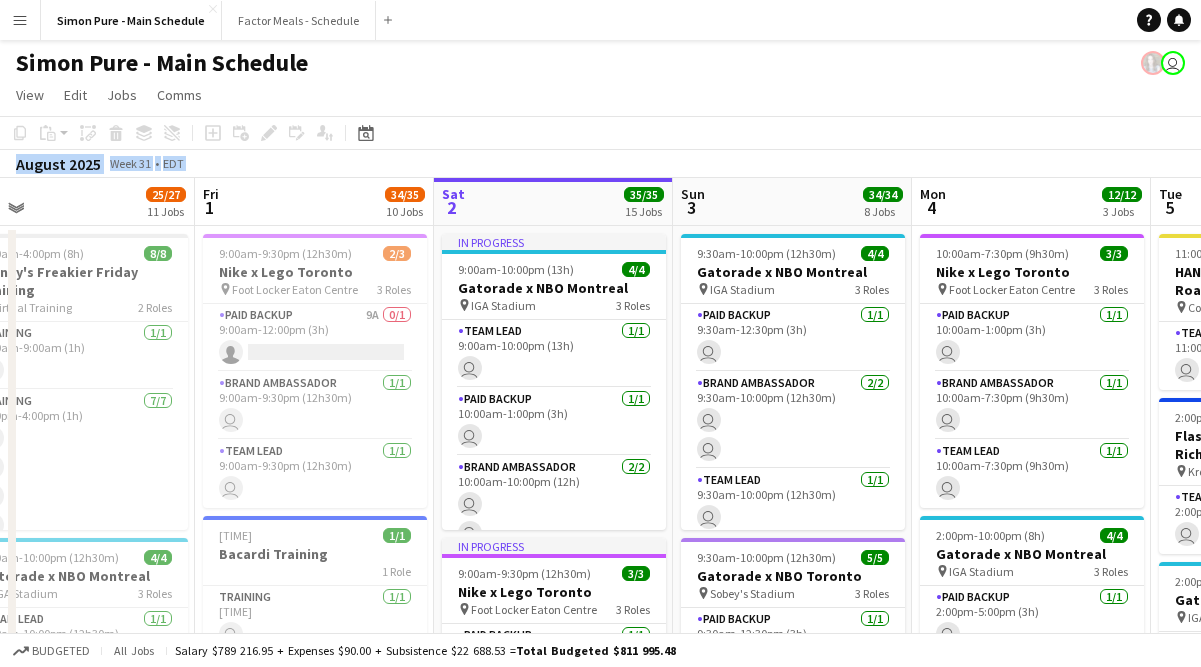 drag, startPoint x: 1190, startPoint y: 119, endPoint x: 1190, endPoint y: 184, distance: 65 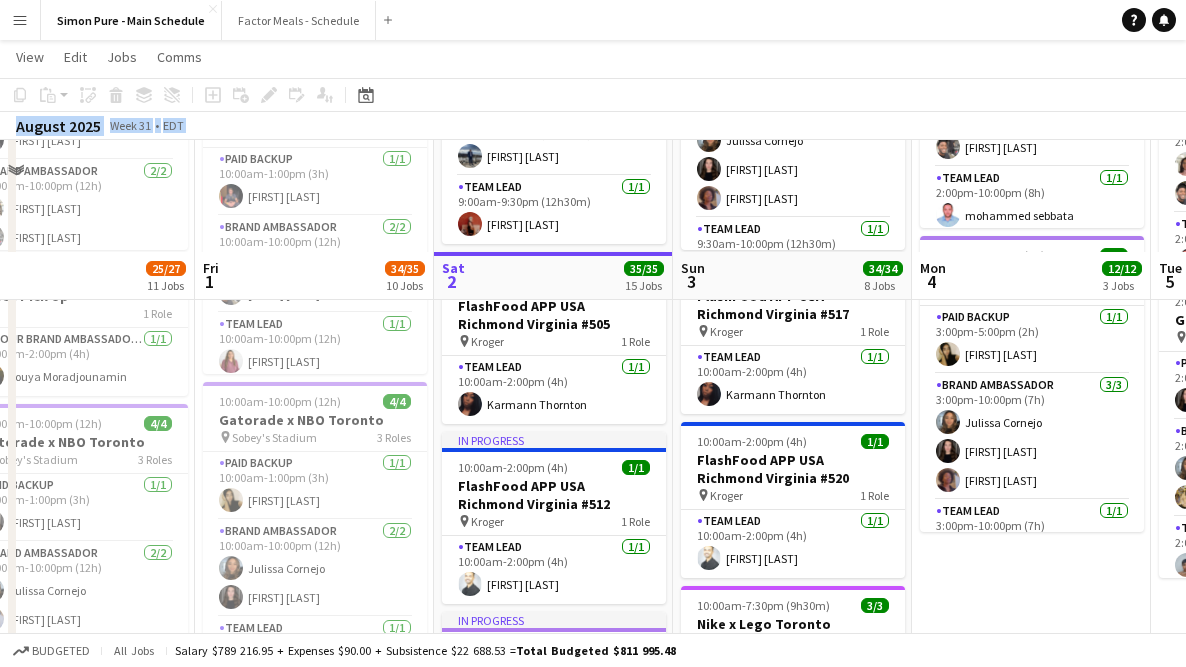 scroll, scrollTop: 704, scrollLeft: 0, axis: vertical 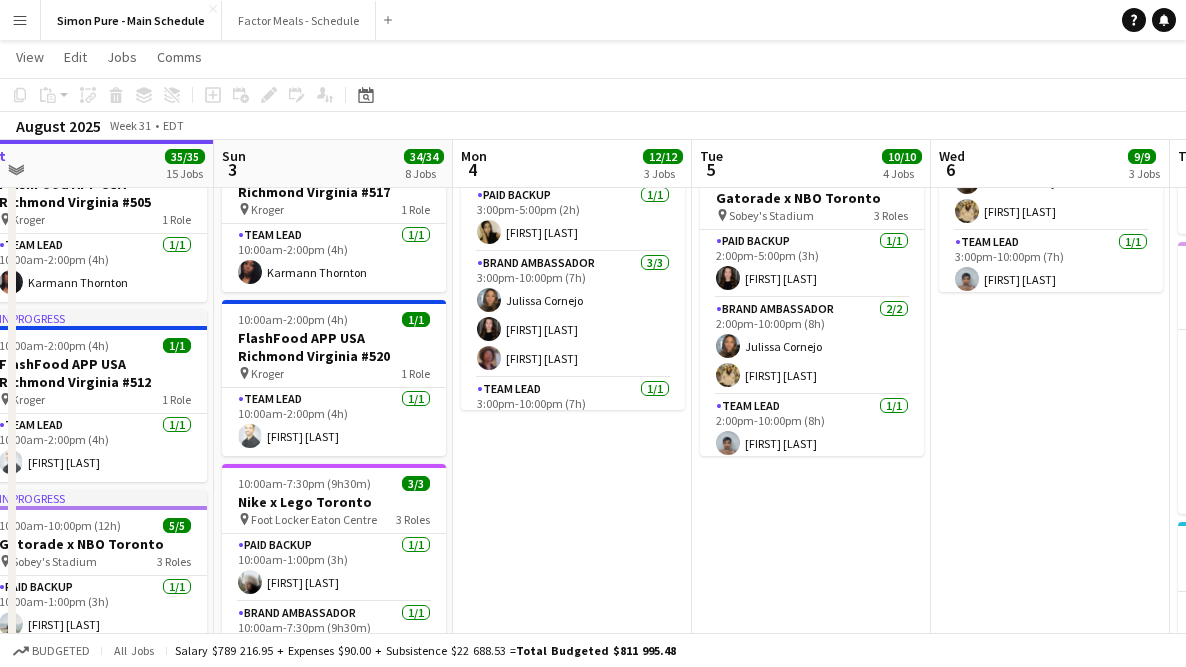 drag, startPoint x: 1020, startPoint y: 575, endPoint x: 571, endPoint y: 564, distance: 449.13474 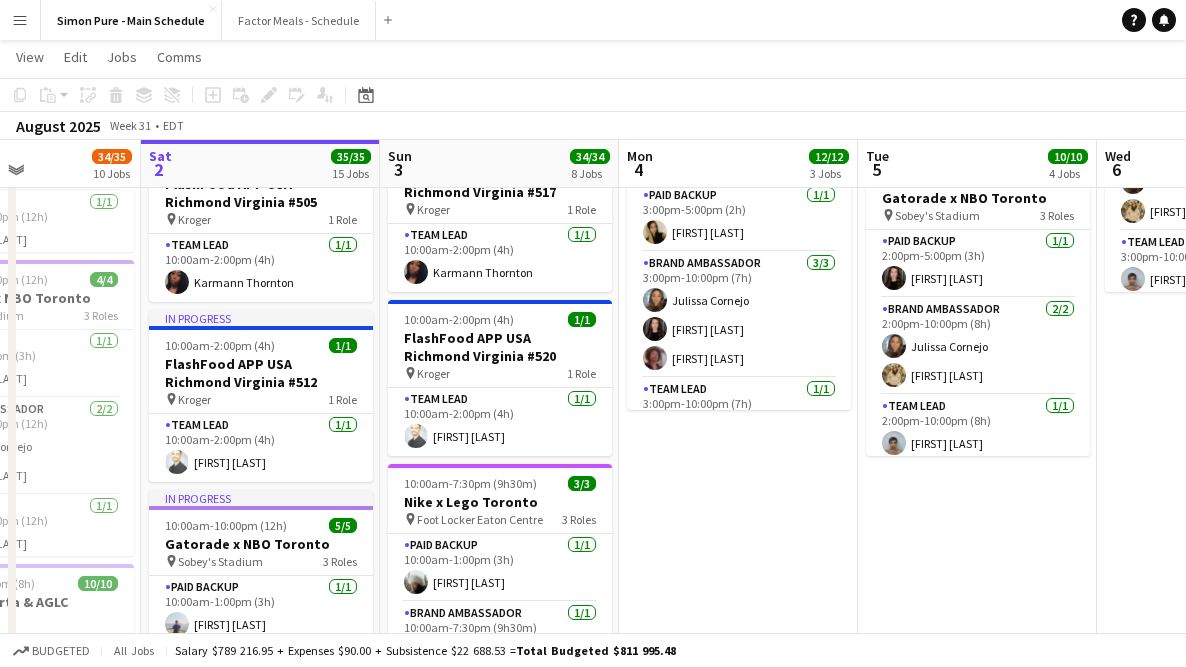 drag, startPoint x: 758, startPoint y: 606, endPoint x: 680, endPoint y: 606, distance: 78 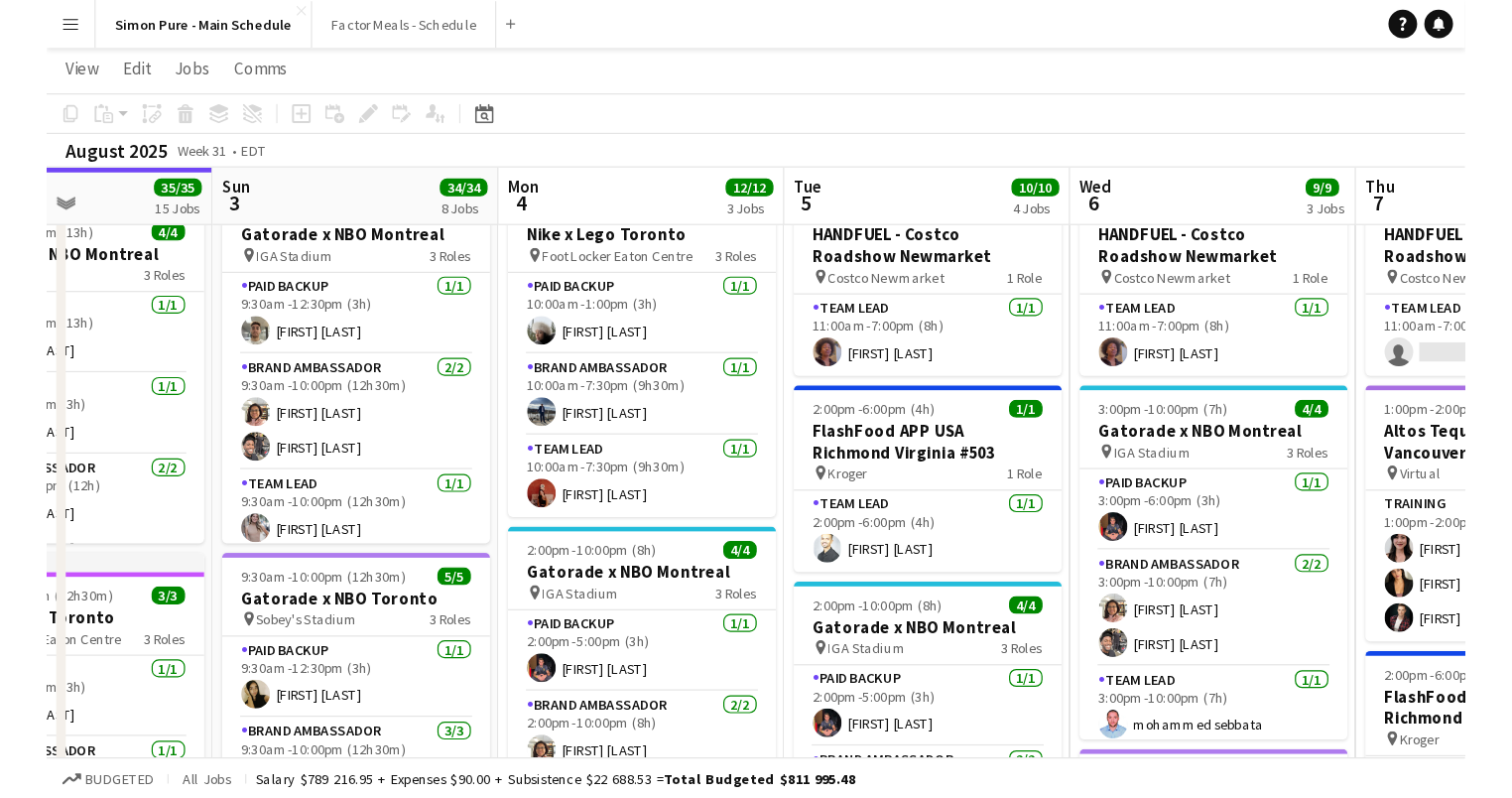 scroll, scrollTop: 0, scrollLeft: 0, axis: both 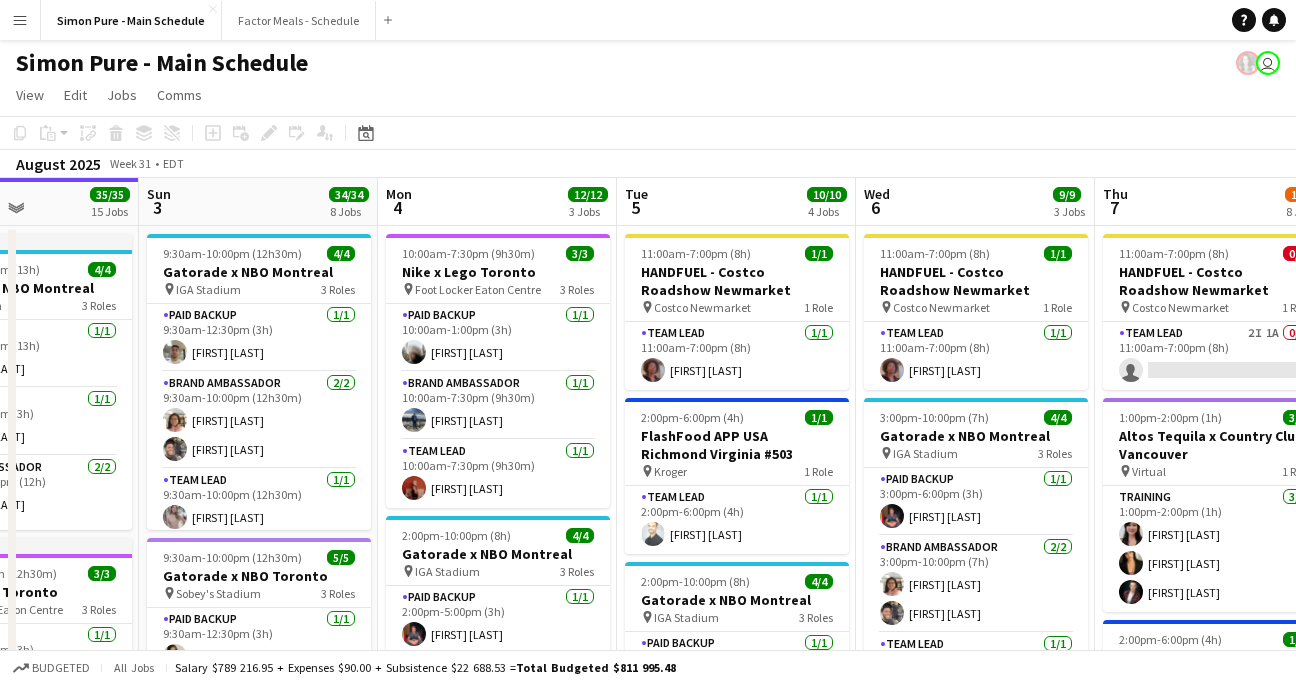 drag, startPoint x: 1181, startPoint y: 134, endPoint x: 1310, endPoint y: 123, distance: 129.46814 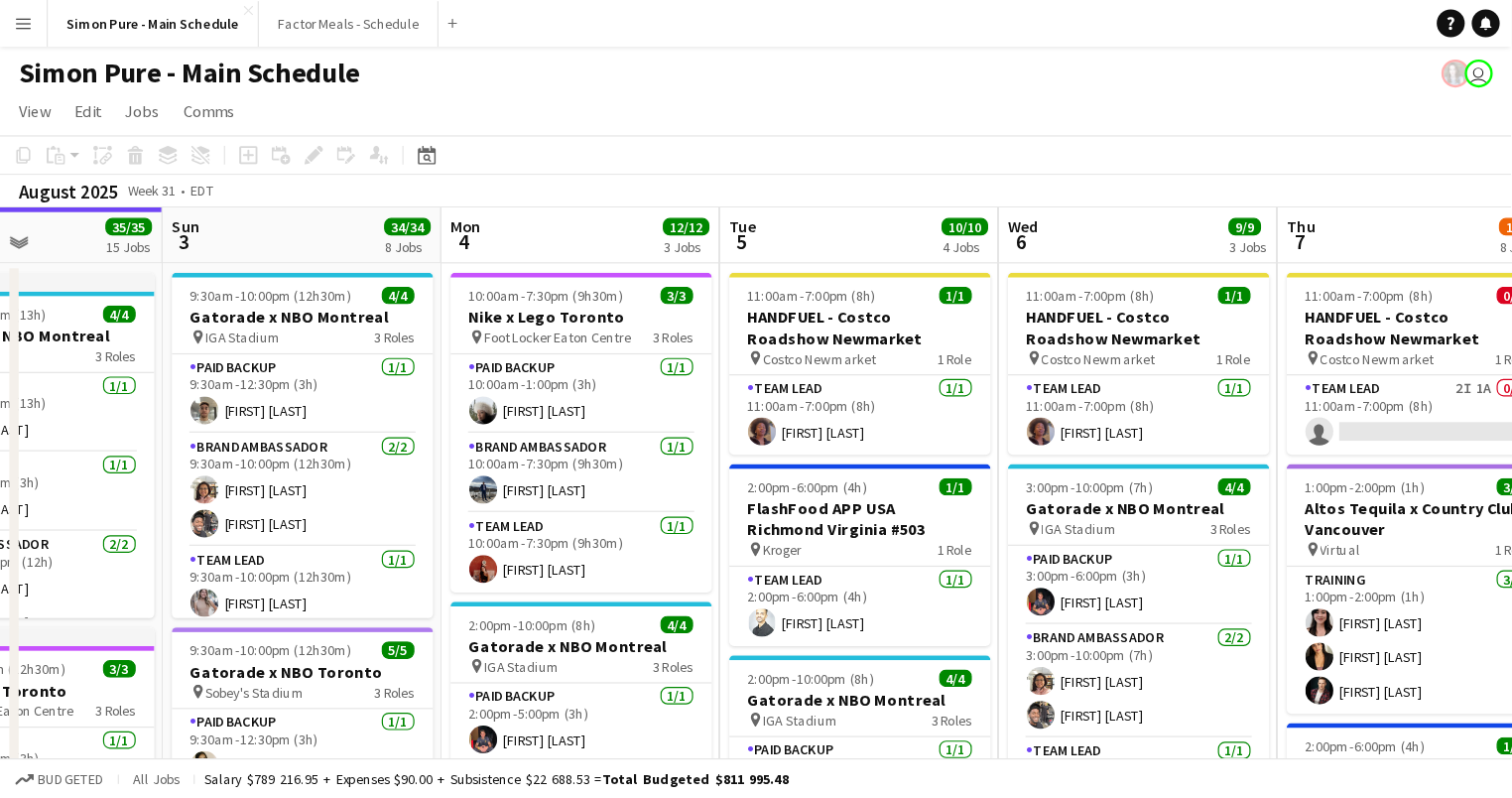 scroll, scrollTop: 0, scrollLeft: 572, axis: horizontal 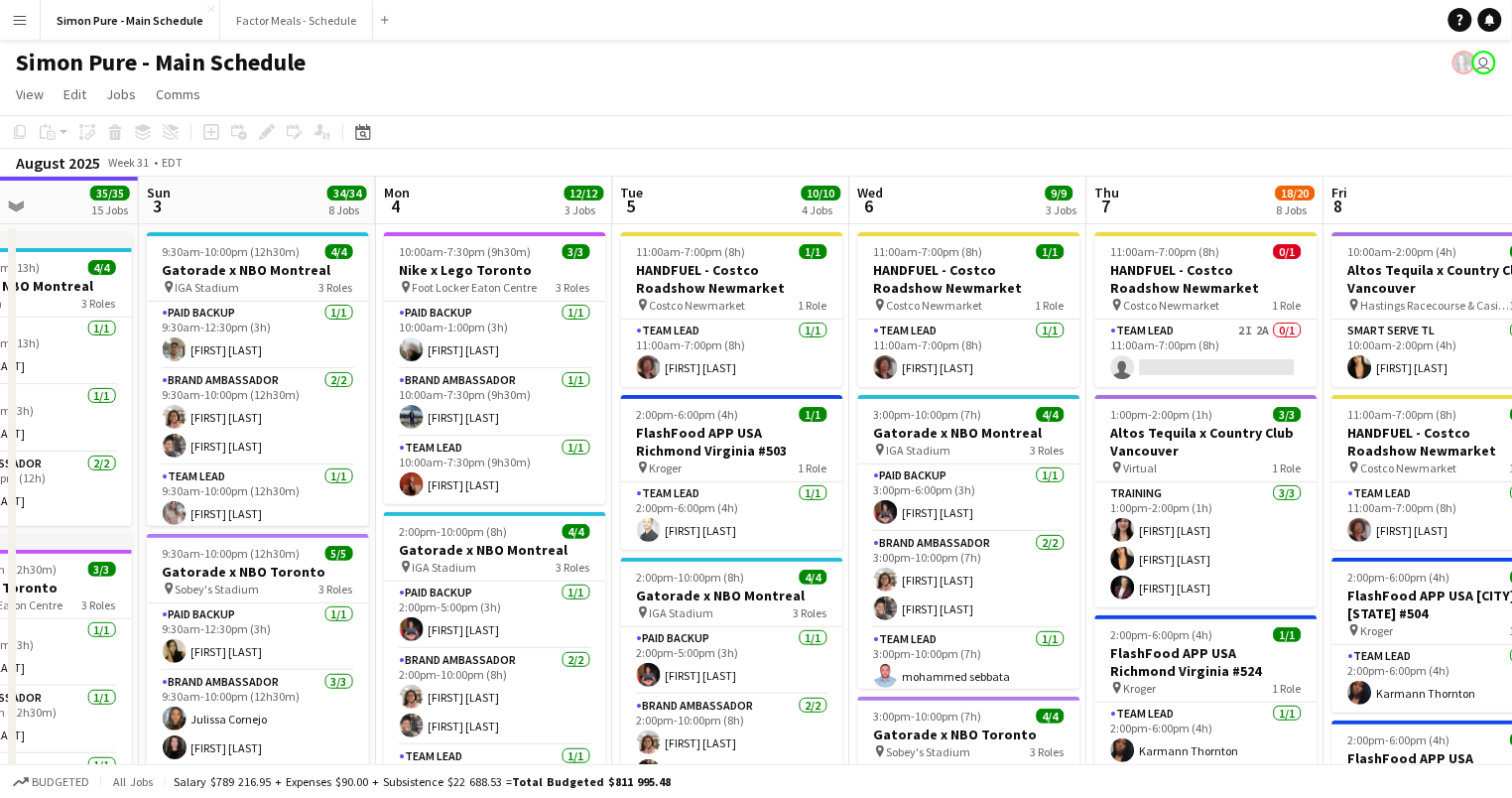 drag, startPoint x: 1397, startPoint y: 130, endPoint x: 1511, endPoint y: 124, distance: 114.15779 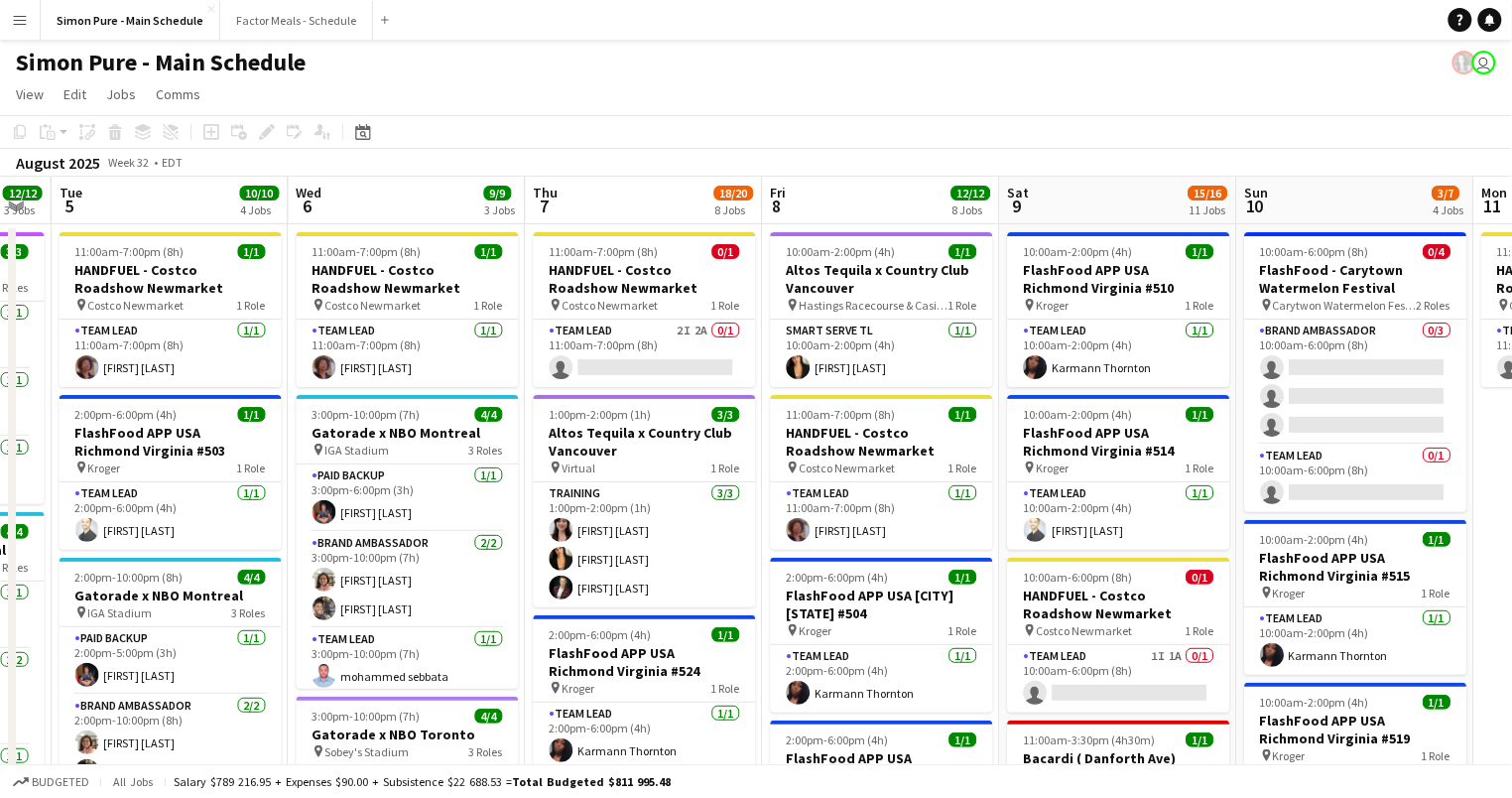 scroll, scrollTop: 0, scrollLeft: 898, axis: horizontal 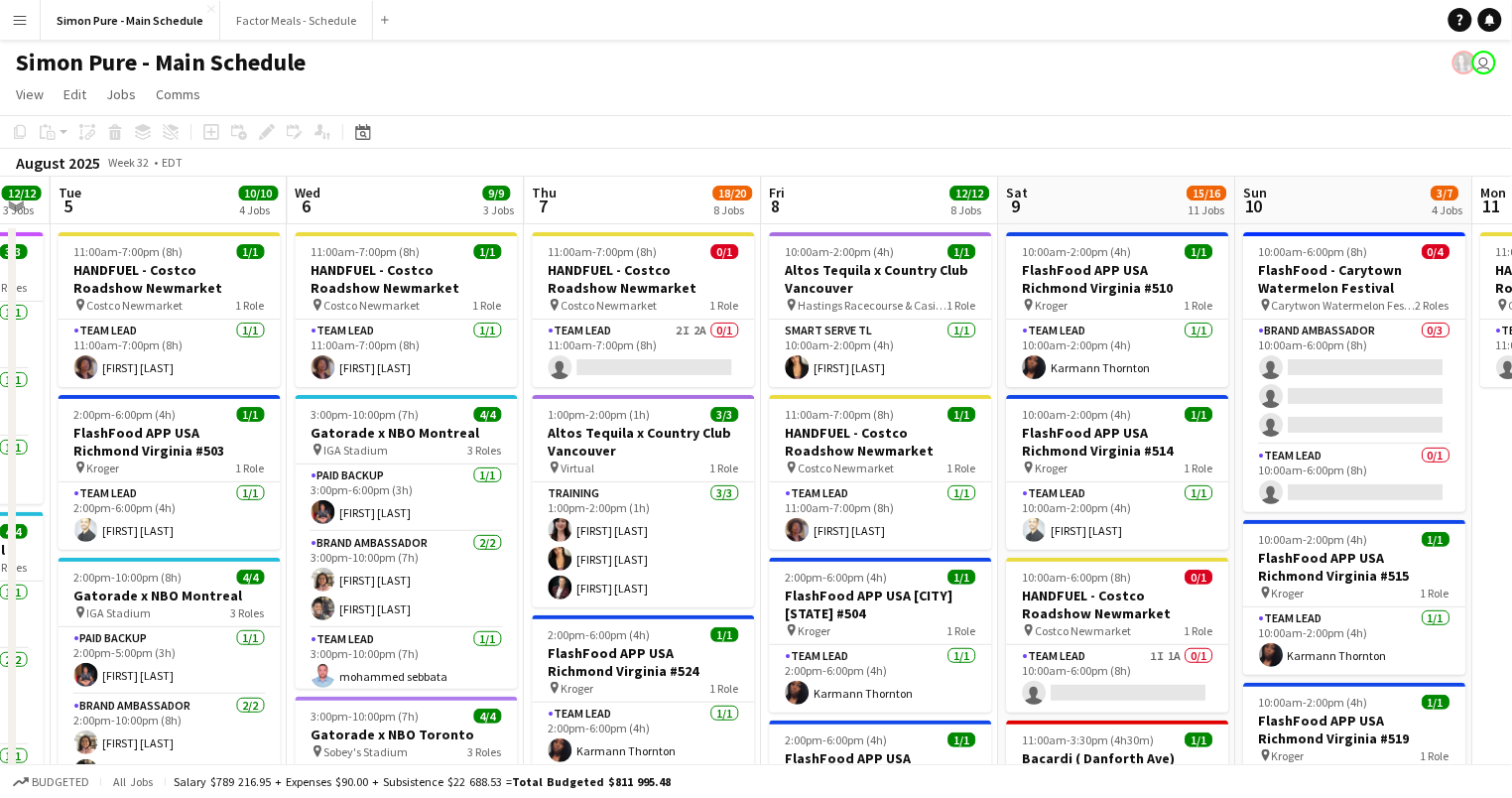 drag, startPoint x: 1399, startPoint y: 216, endPoint x: 834, endPoint y: 219, distance: 565.00796 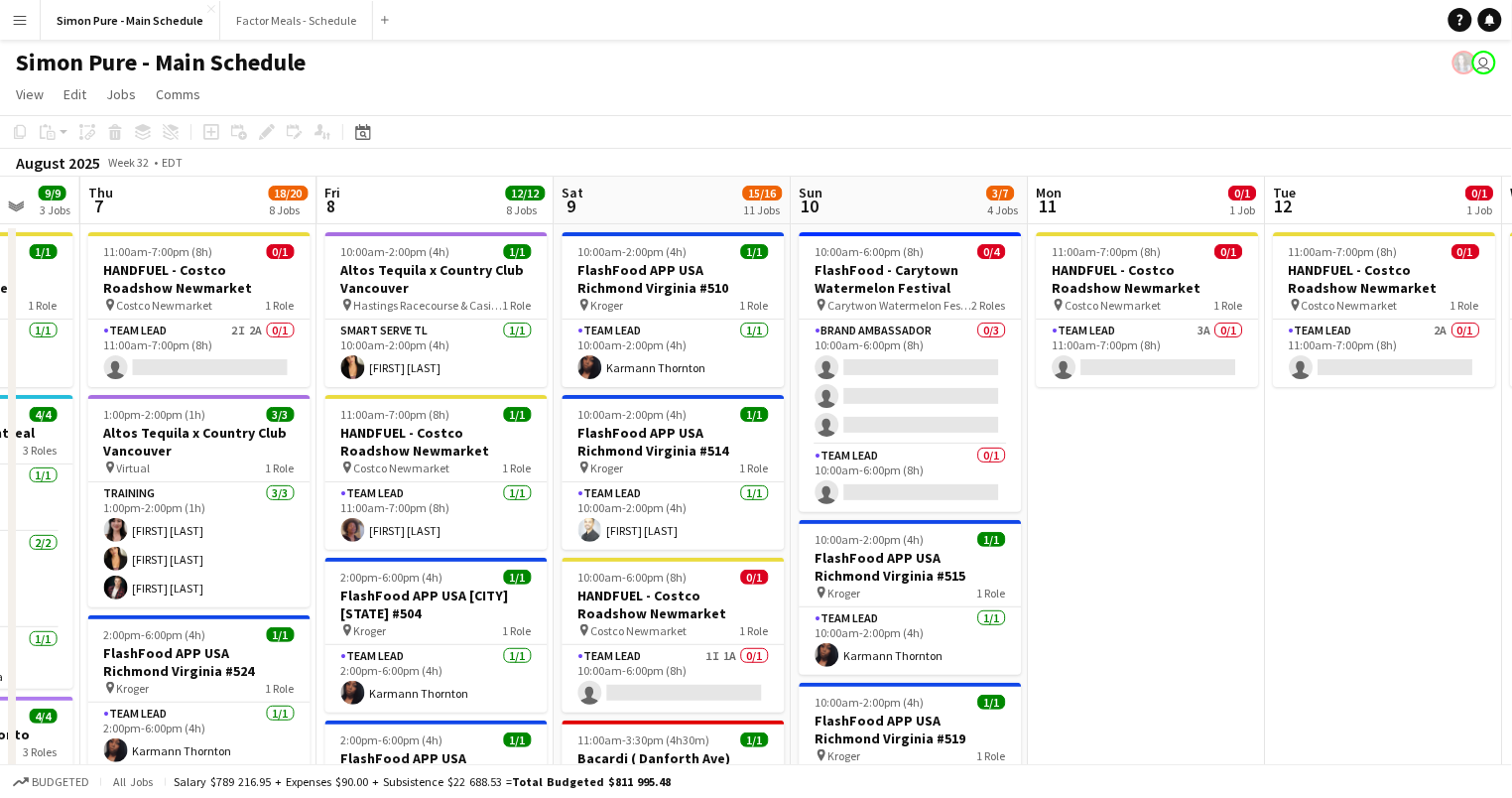 scroll, scrollTop: 0, scrollLeft: 896, axis: horizontal 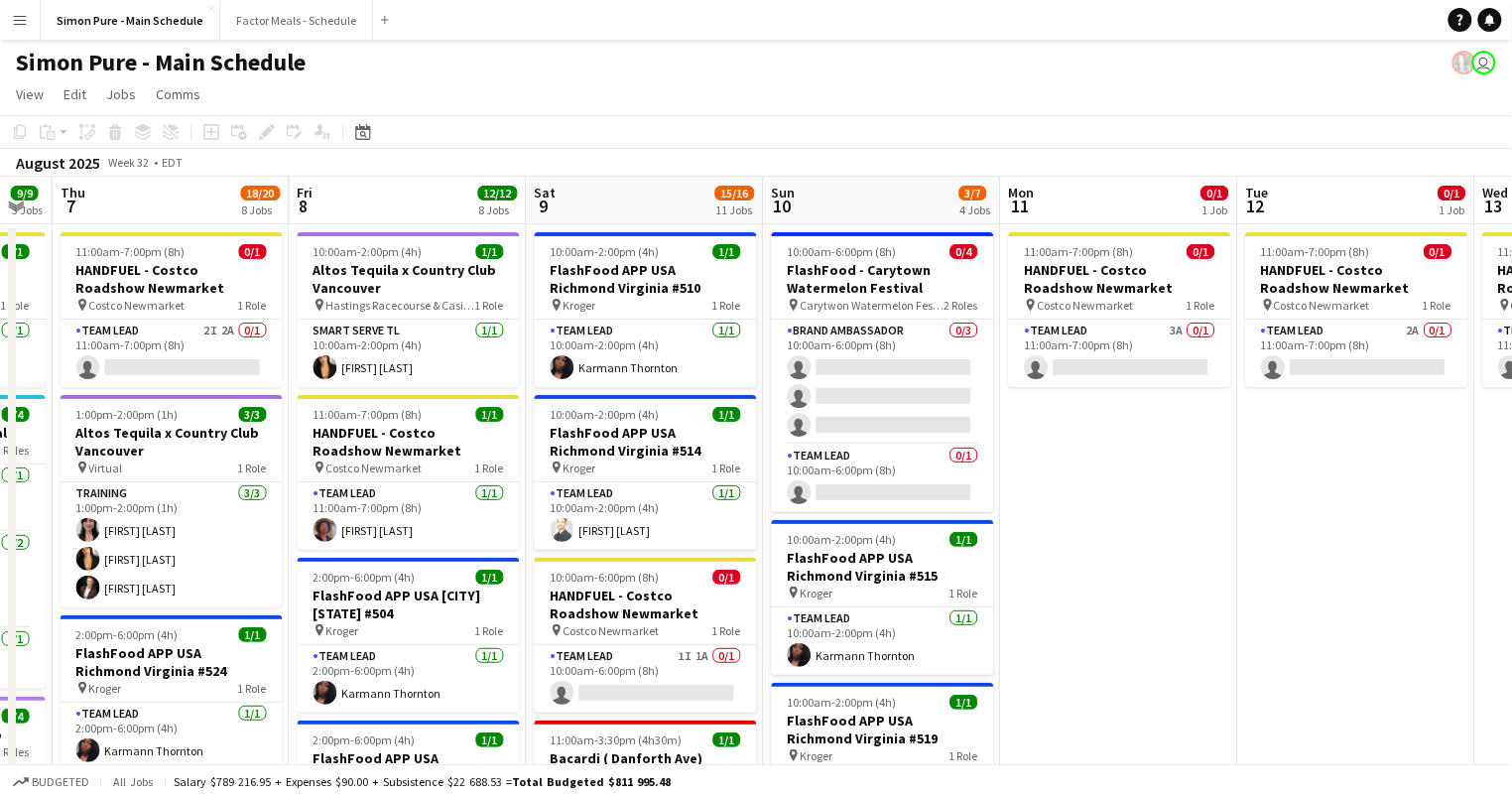 drag, startPoint x: 1347, startPoint y: 201, endPoint x: 874, endPoint y: 232, distance: 474.0148 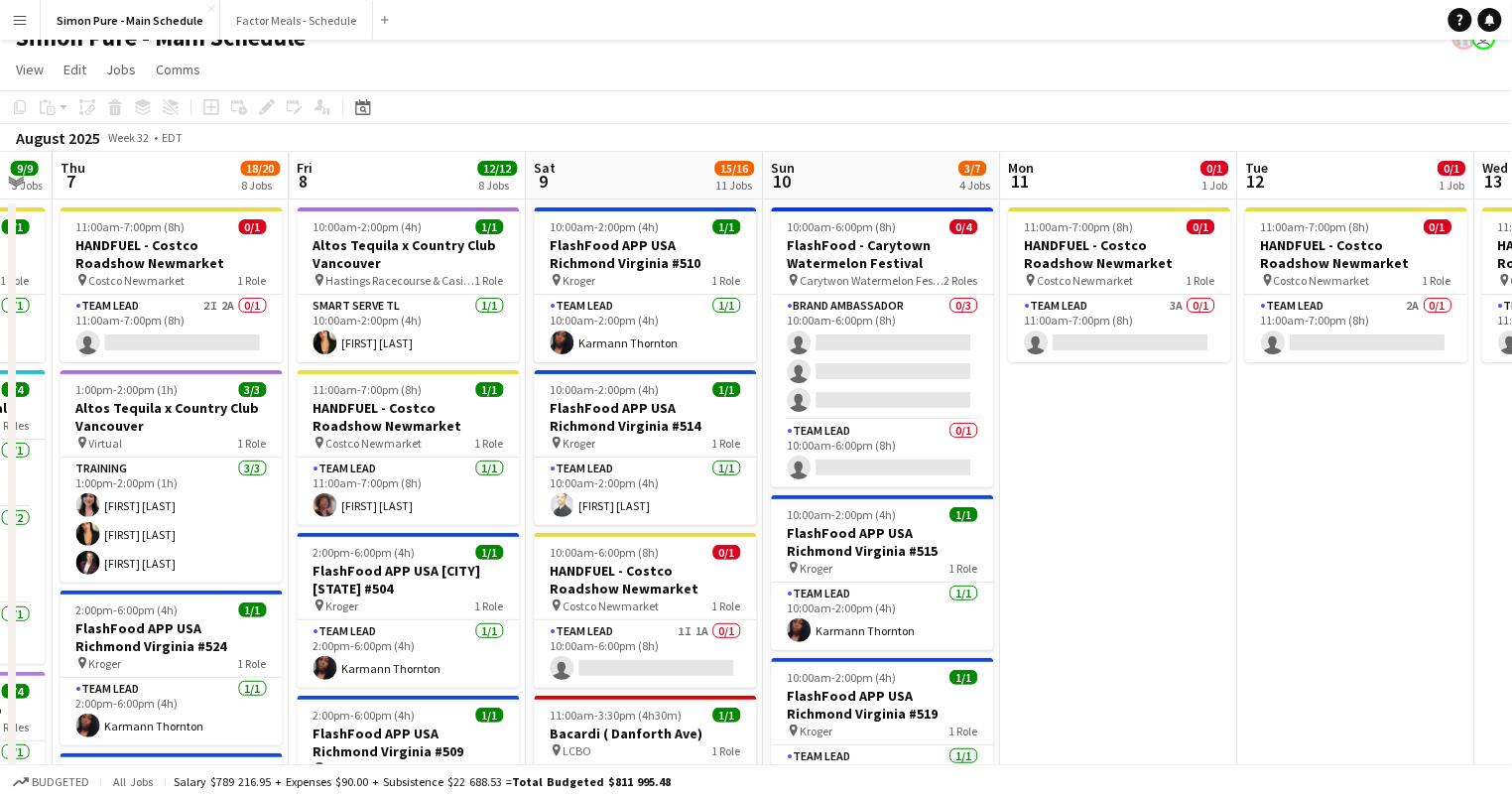 scroll, scrollTop: 0, scrollLeft: 0, axis: both 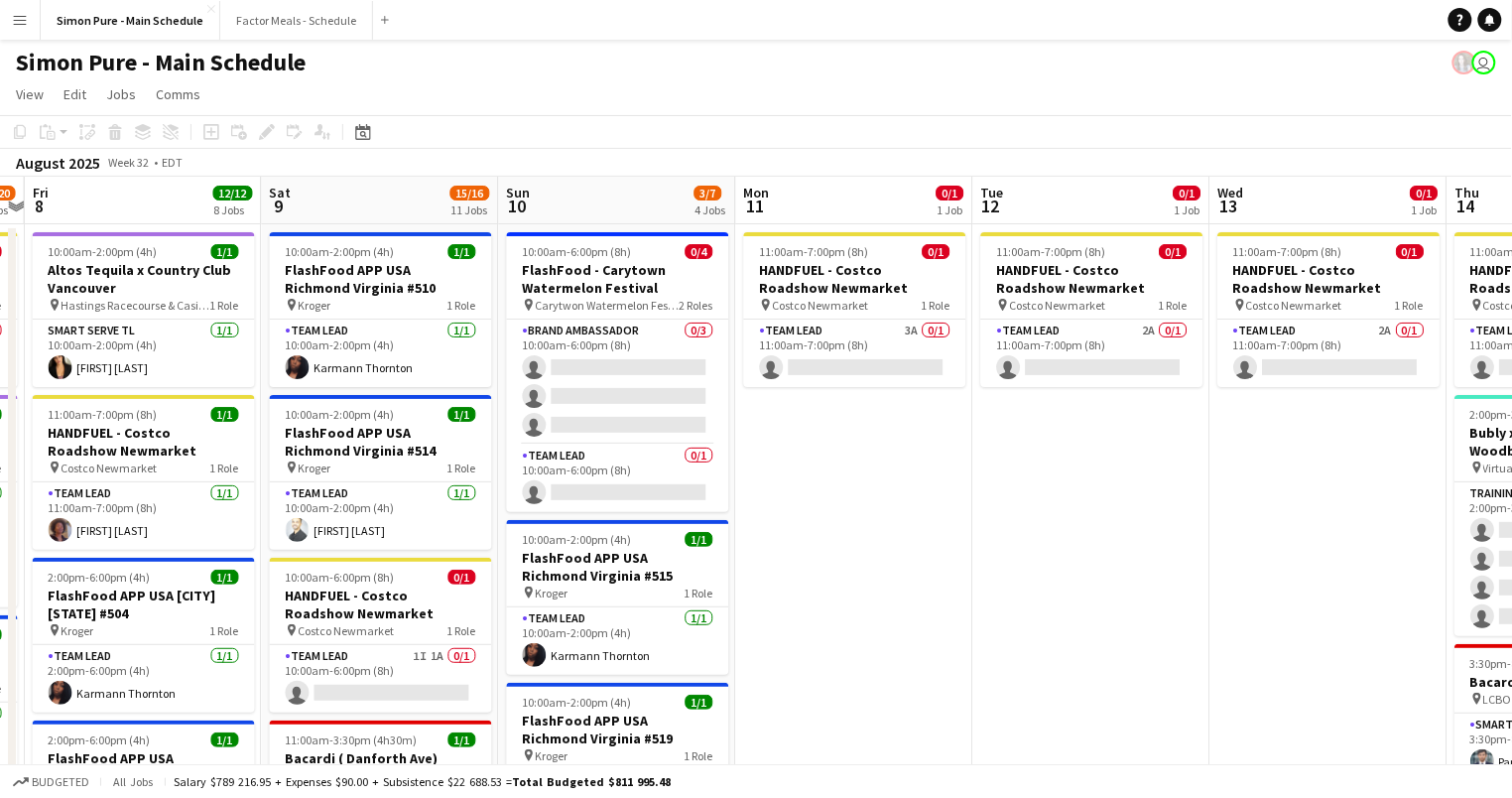 drag, startPoint x: 1168, startPoint y: 494, endPoint x: 902, endPoint y: 524, distance: 267.6864 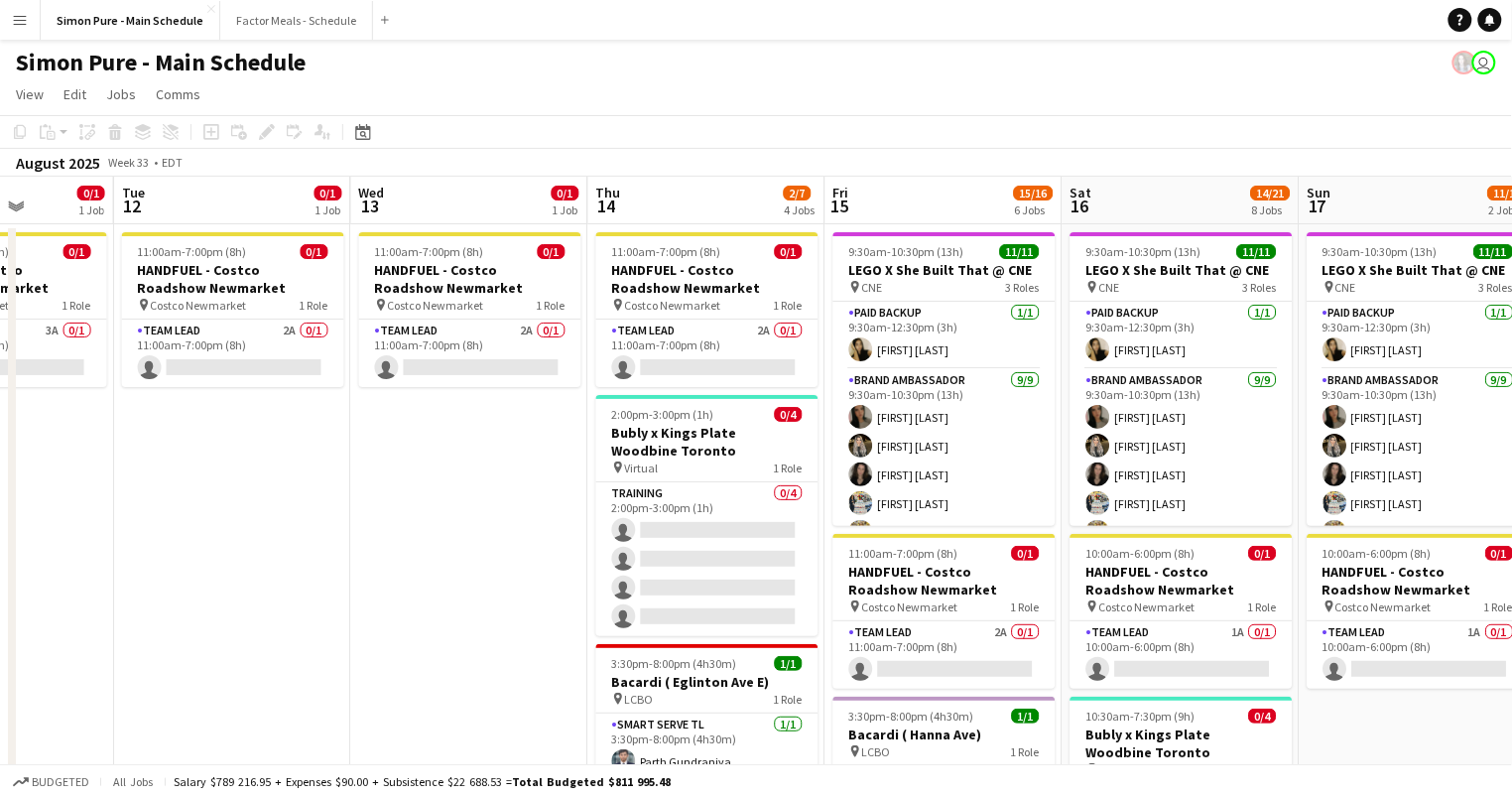 scroll, scrollTop: 0, scrollLeft: 837, axis: horizontal 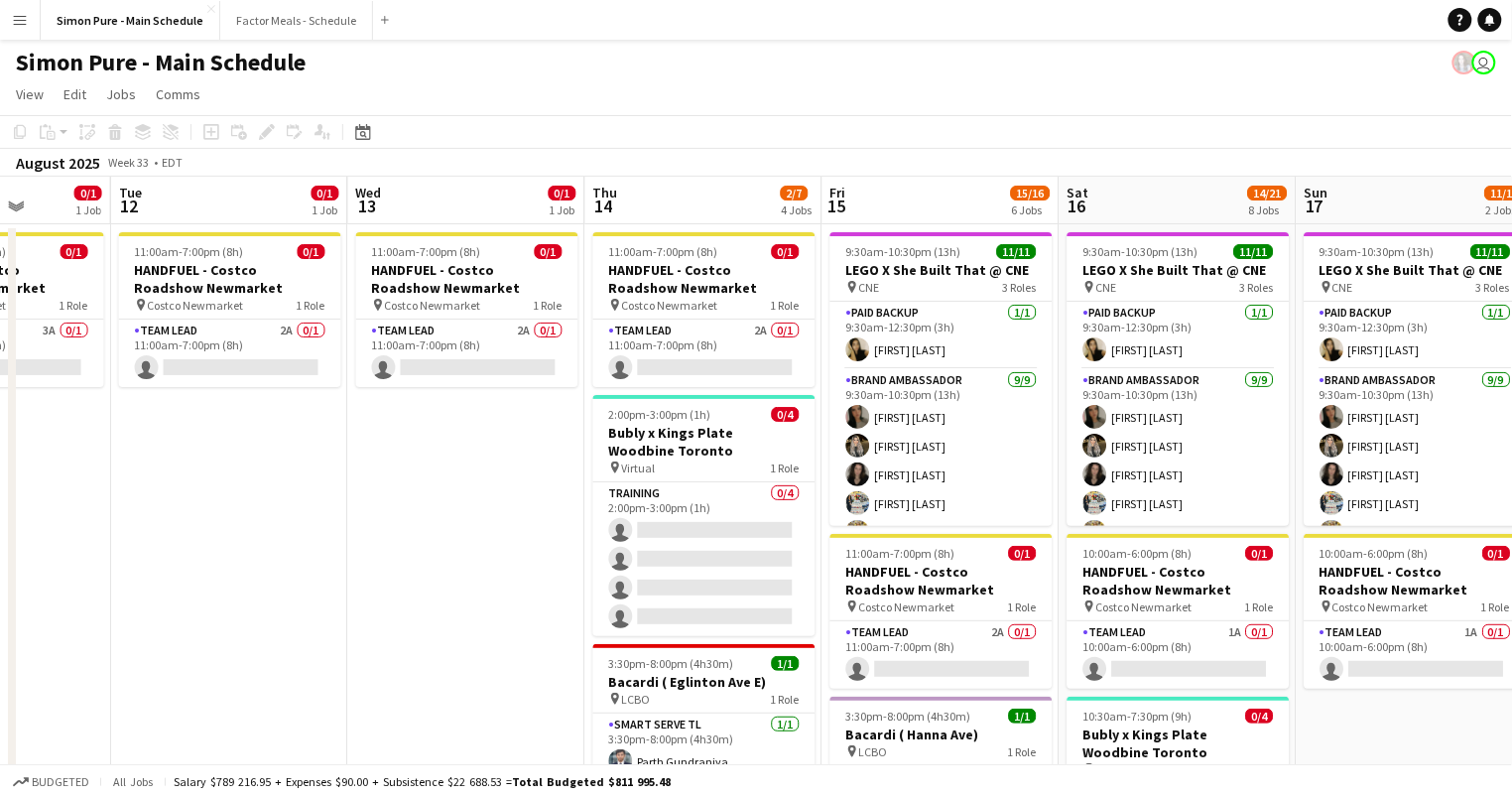 drag, startPoint x: 1278, startPoint y: 517, endPoint x: 421, endPoint y: 552, distance: 857.7144 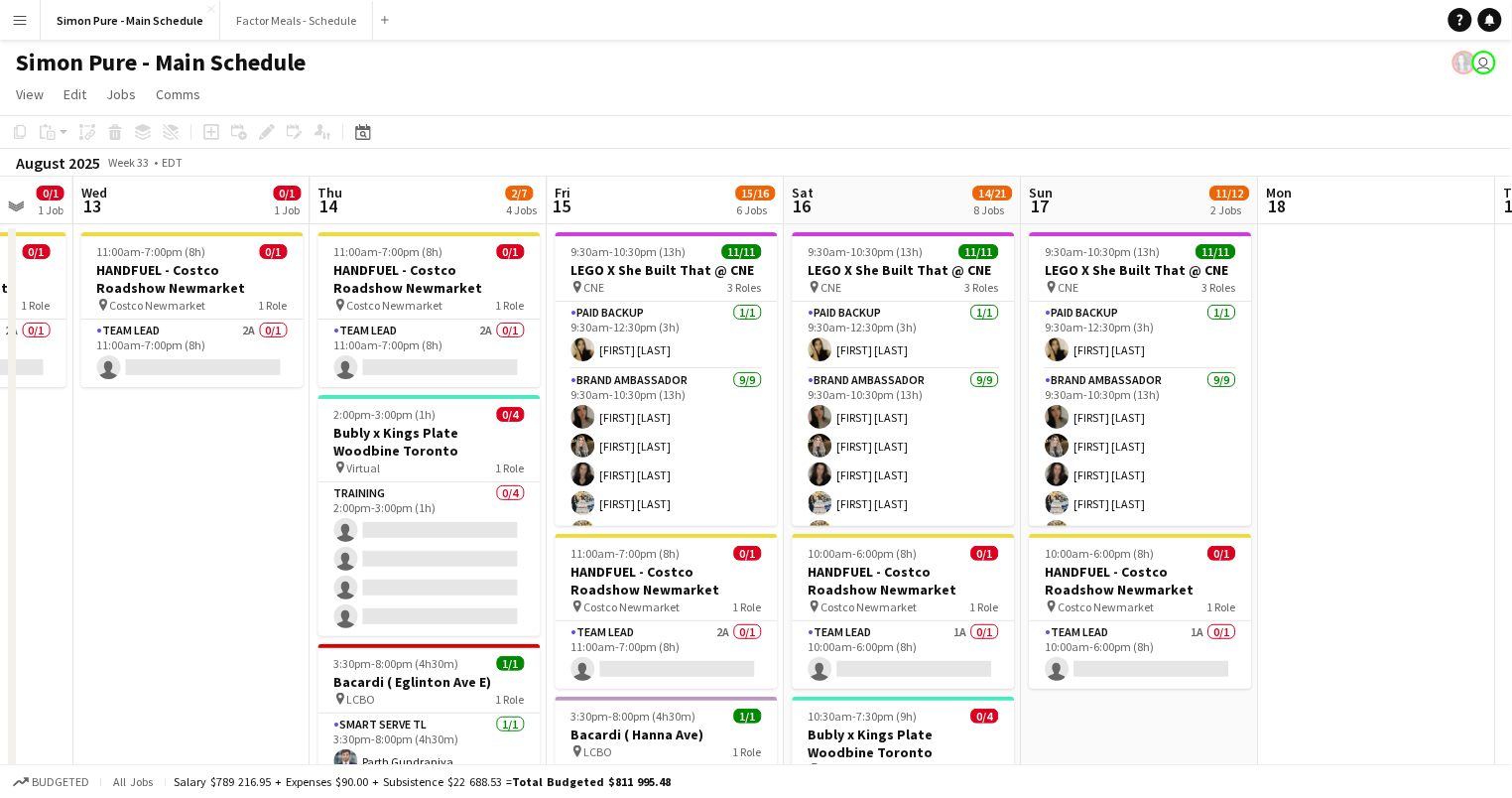 drag, startPoint x: 421, startPoint y: 552, endPoint x: 282, endPoint y: 563, distance: 139.43457 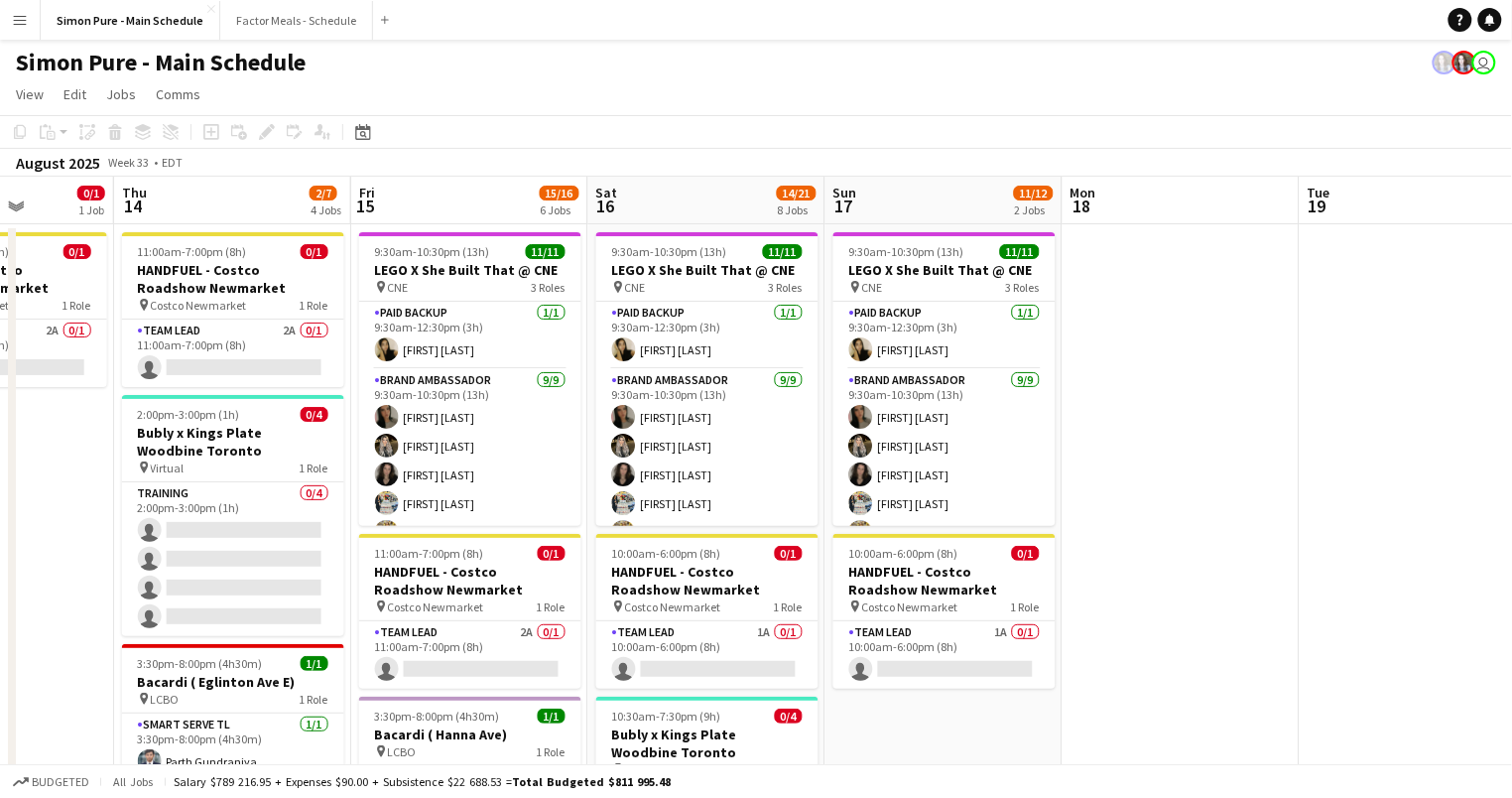scroll, scrollTop: 0, scrollLeft: 678, axis: horizontal 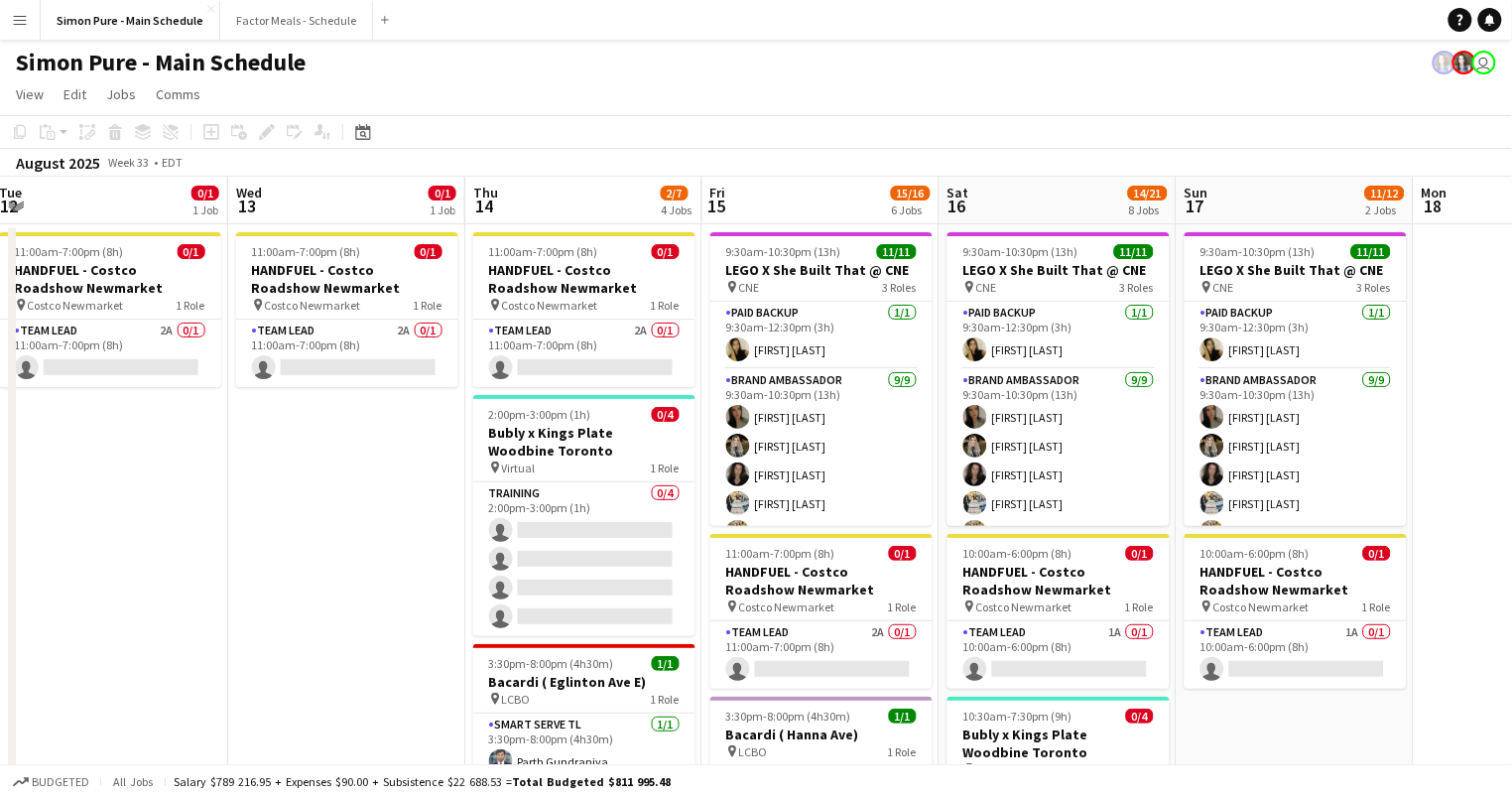 drag, startPoint x: 1467, startPoint y: 684, endPoint x: 1505, endPoint y: 649, distance: 51.662365 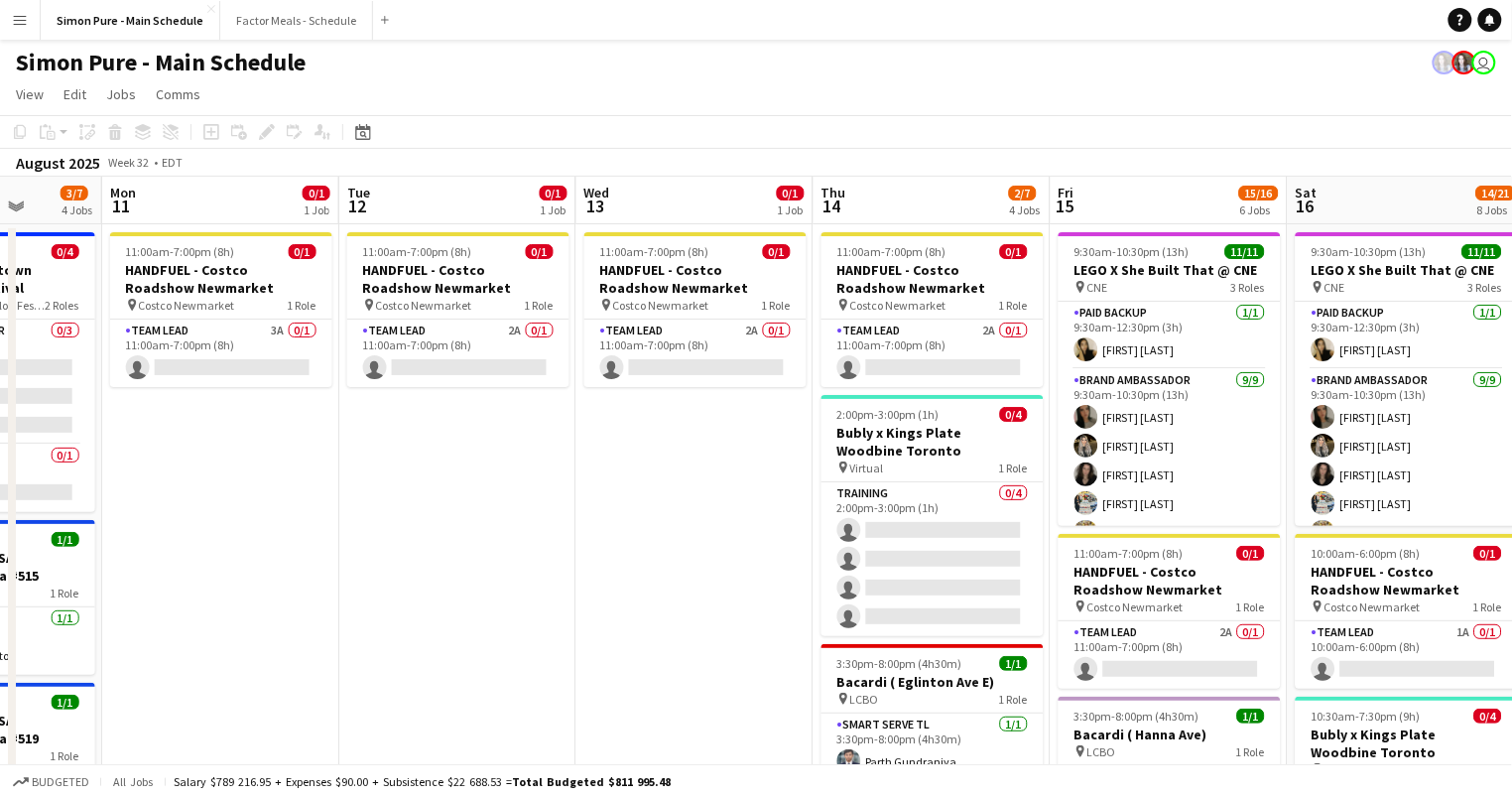 scroll, scrollTop: 0, scrollLeft: 600, axis: horizontal 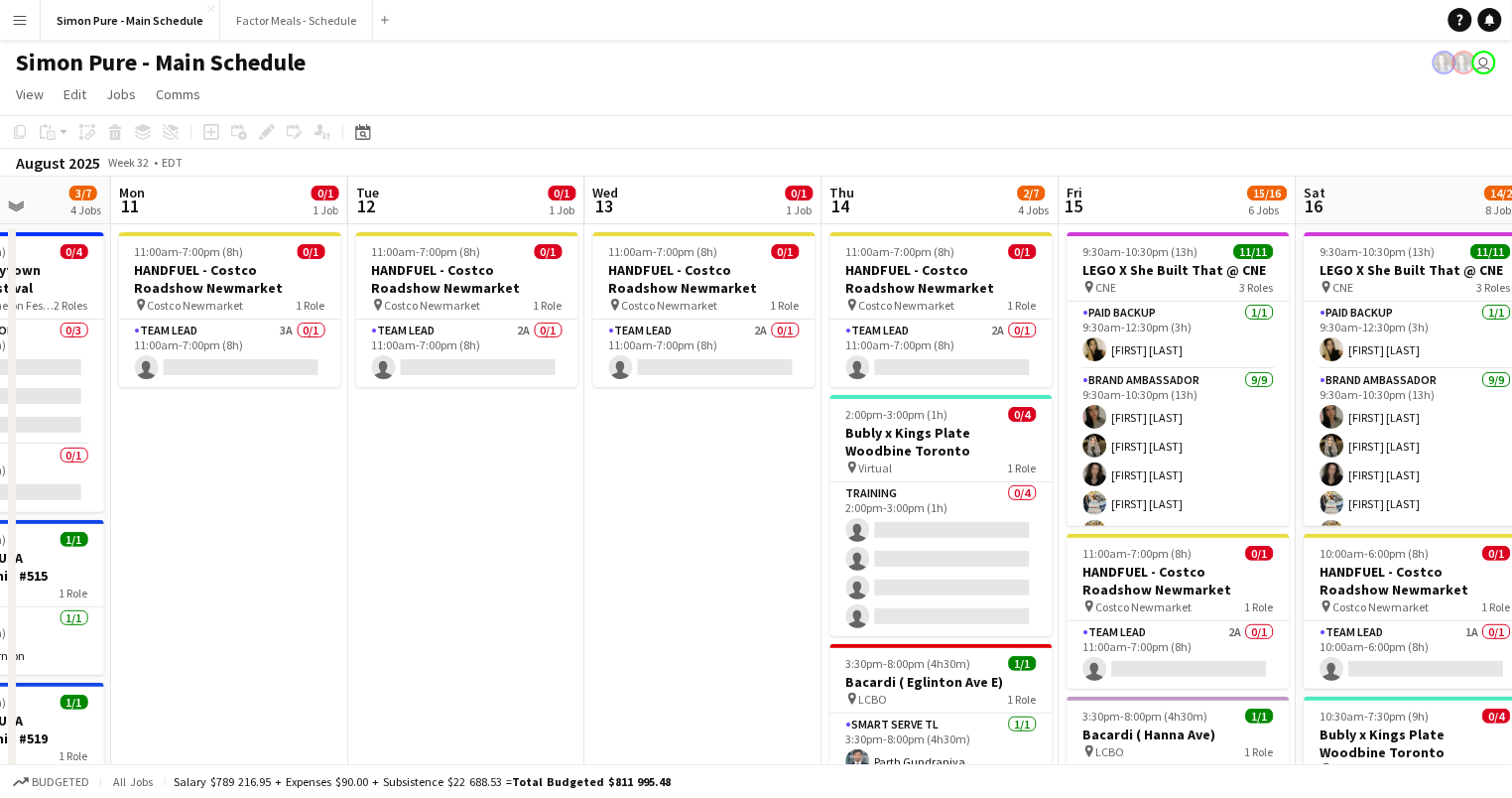 drag, startPoint x: 361, startPoint y: 598, endPoint x: 701, endPoint y: 588, distance: 340.14703 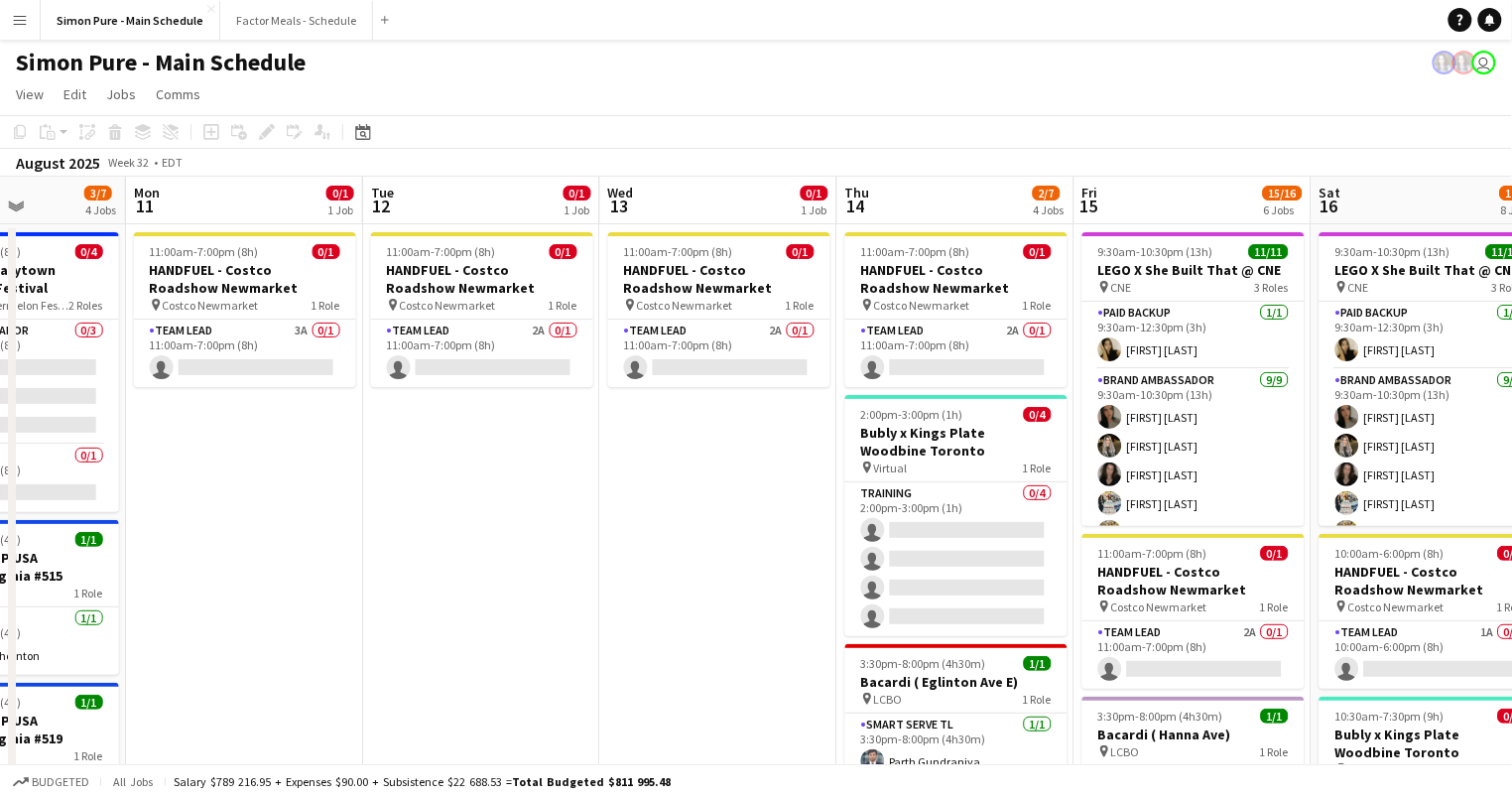 drag, startPoint x: 686, startPoint y: 636, endPoint x: 699, endPoint y: 541, distance: 95.885348 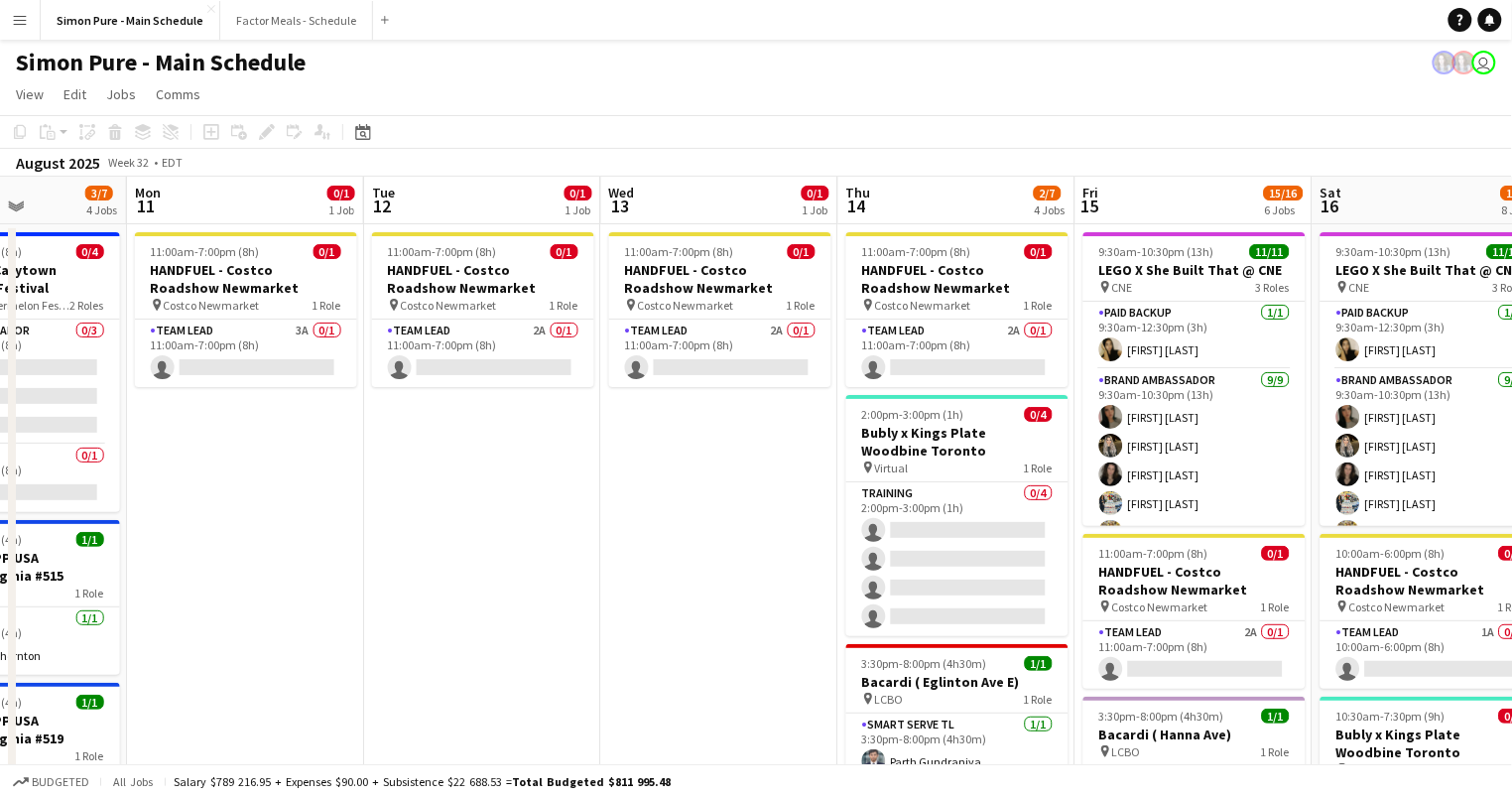 drag, startPoint x: 731, startPoint y: 579, endPoint x: 731, endPoint y: 515, distance: 64 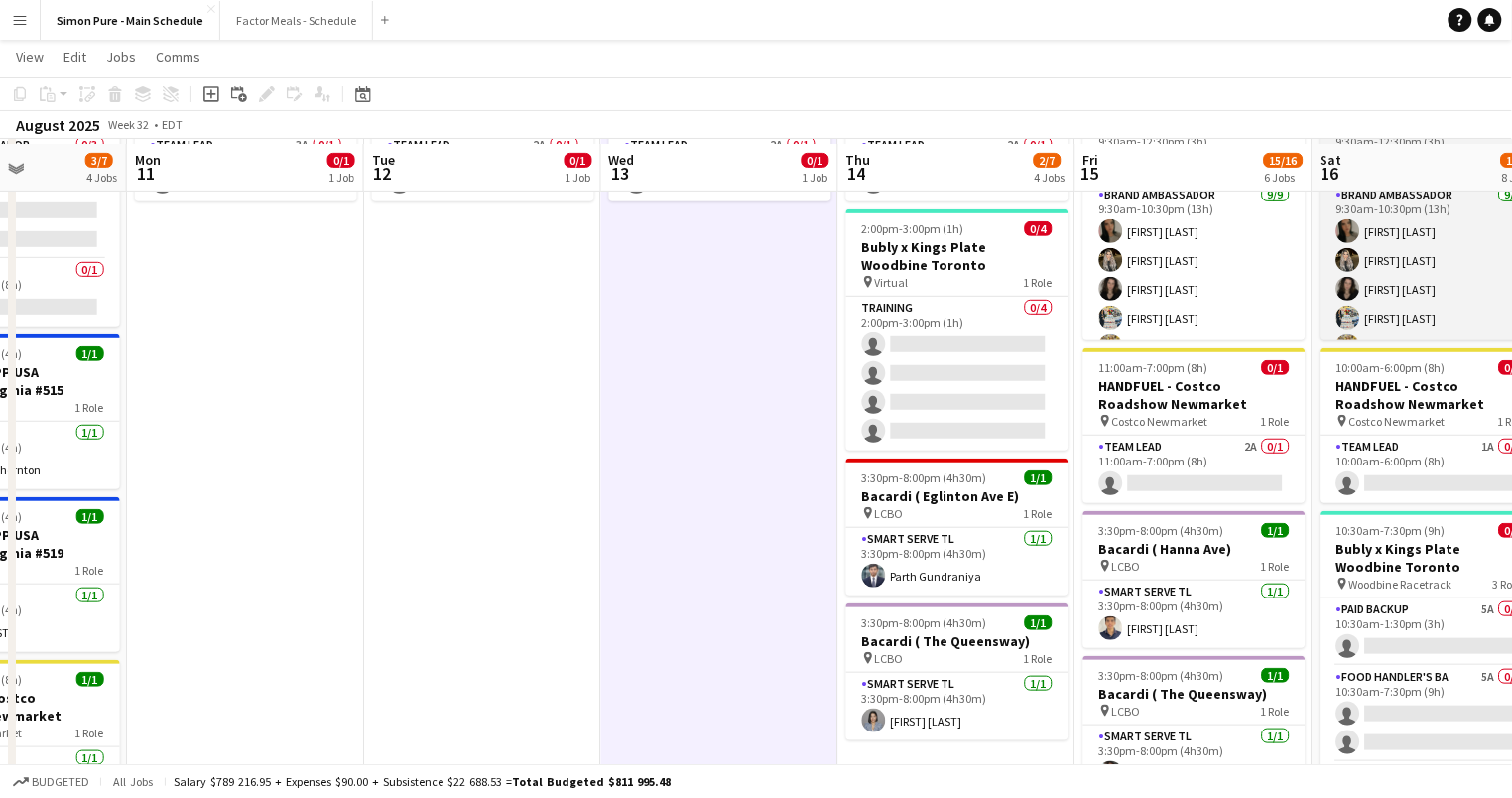 scroll, scrollTop: 195, scrollLeft: 0, axis: vertical 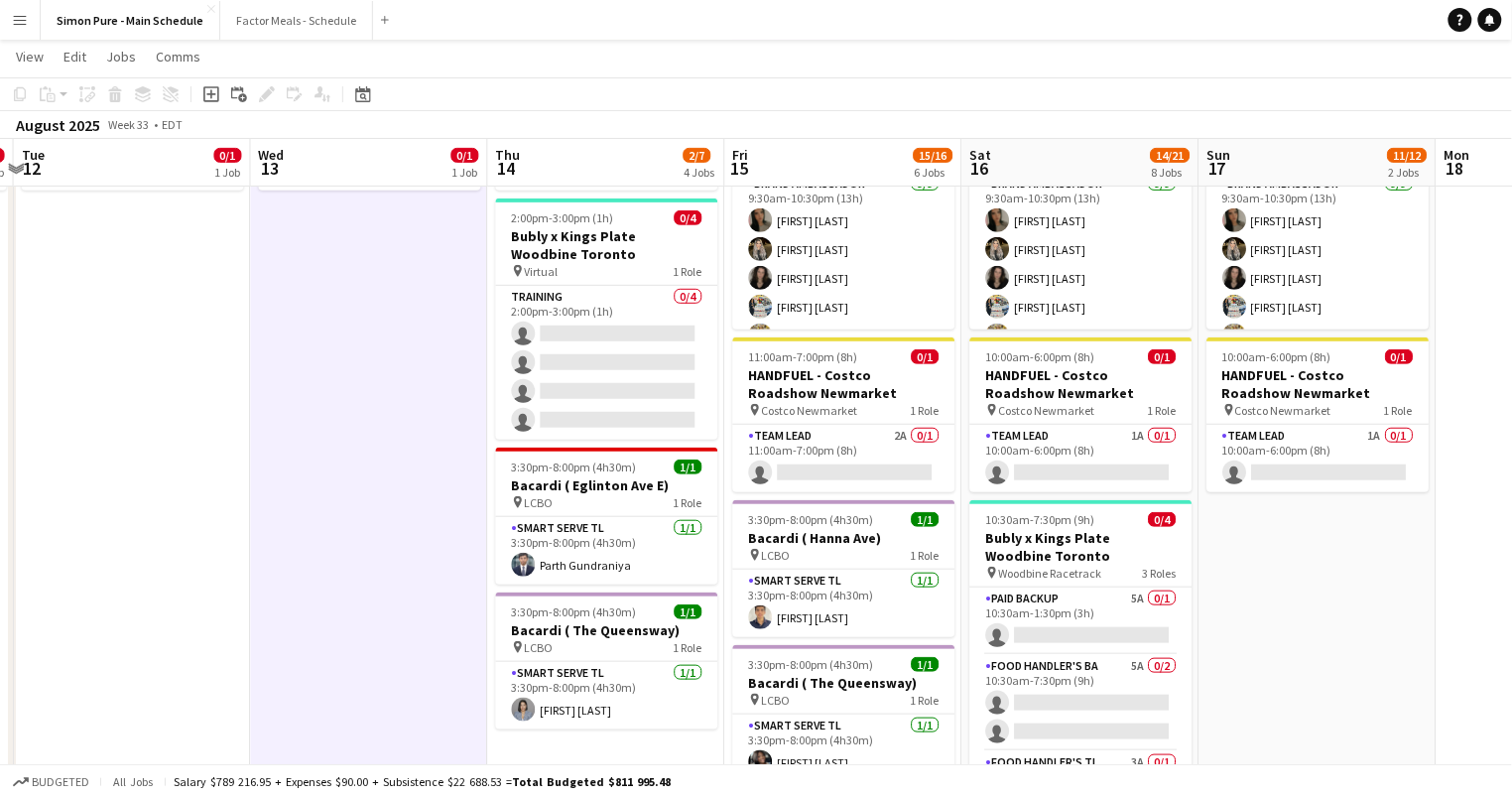 drag, startPoint x: 500, startPoint y: 427, endPoint x: 320, endPoint y: 451, distance: 181.59295 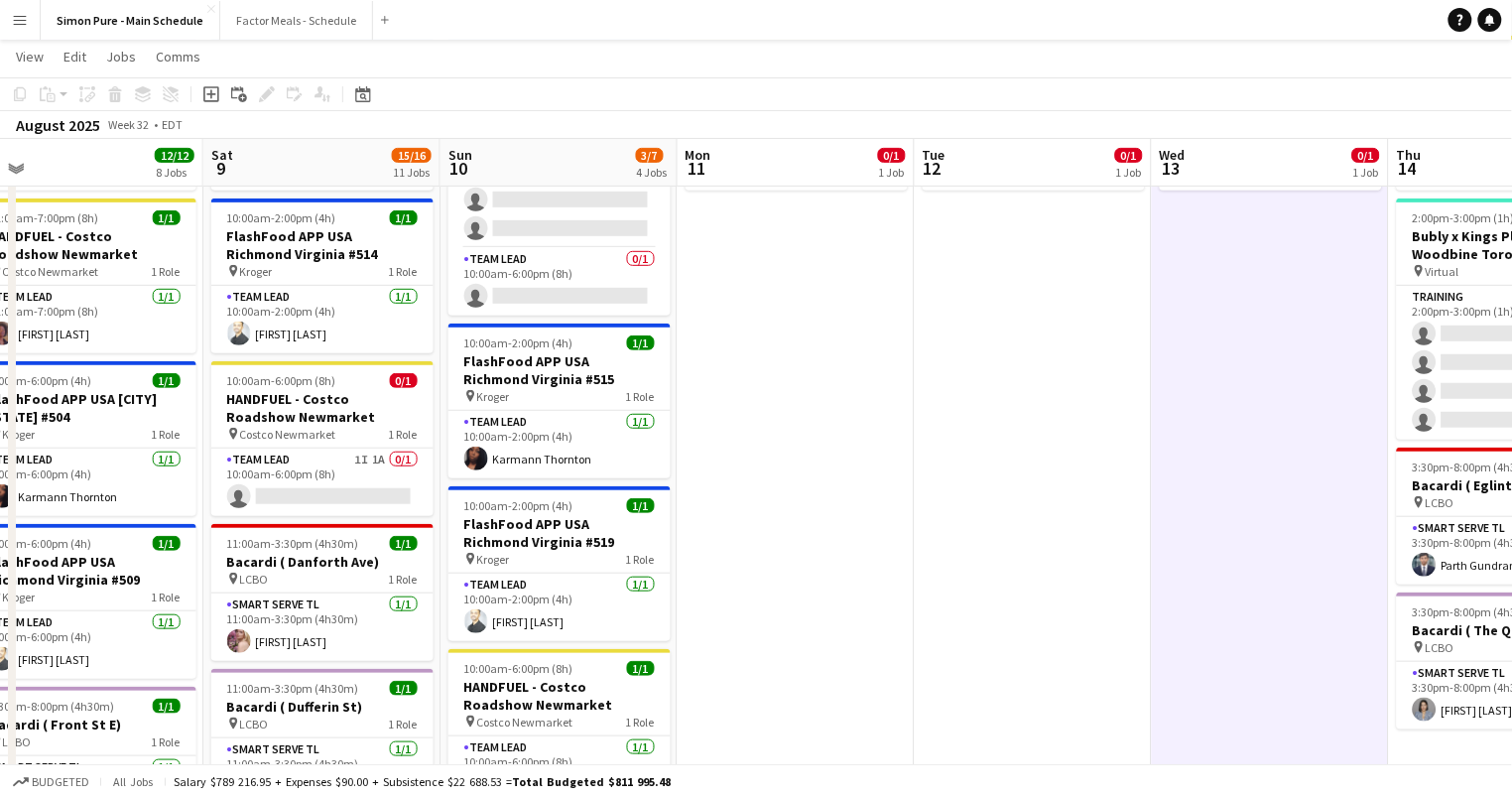 scroll, scrollTop: 0, scrollLeft: 506, axis: horizontal 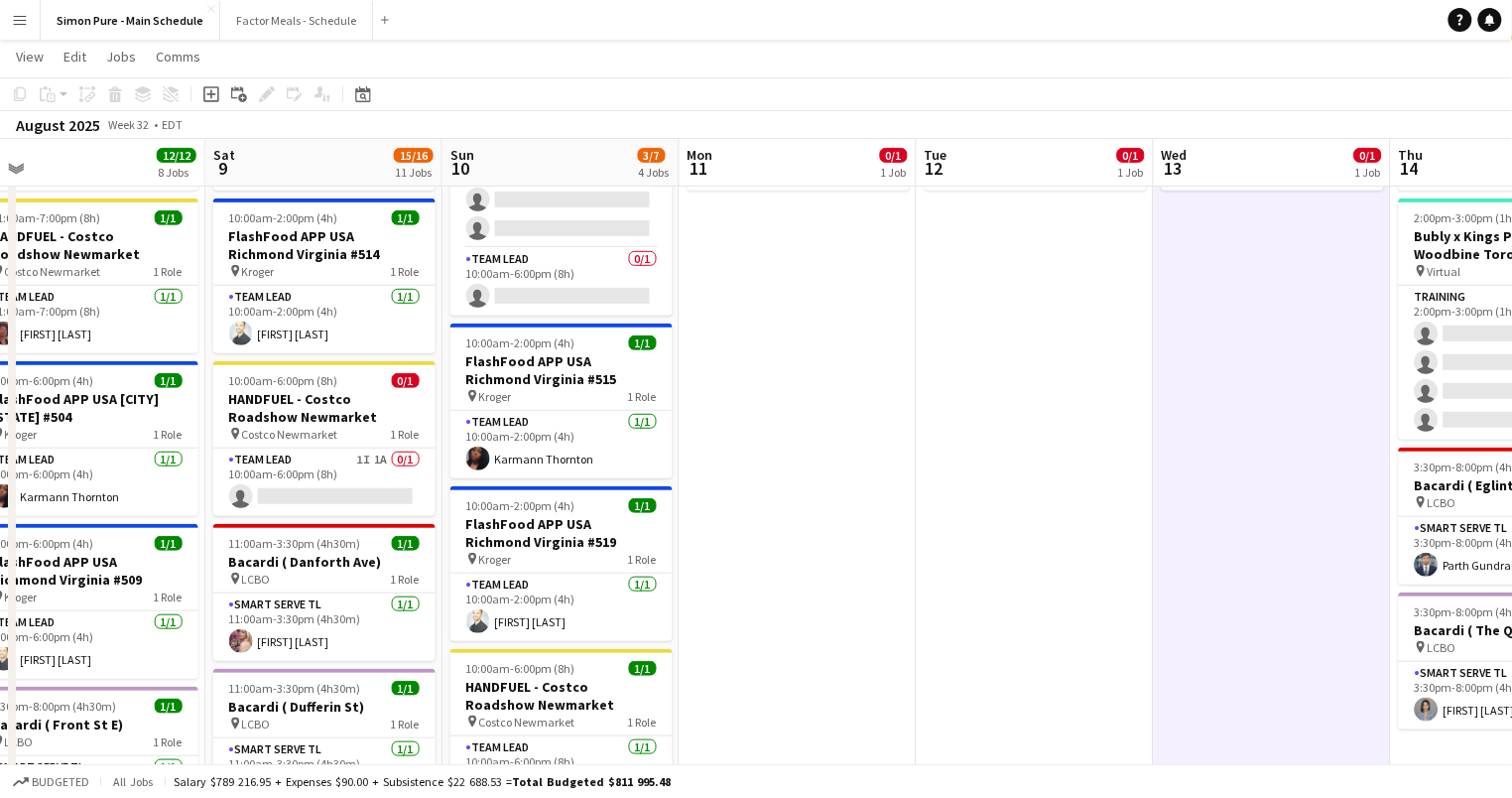 drag, startPoint x: 349, startPoint y: 446, endPoint x: 1078, endPoint y: 459, distance: 729.1159 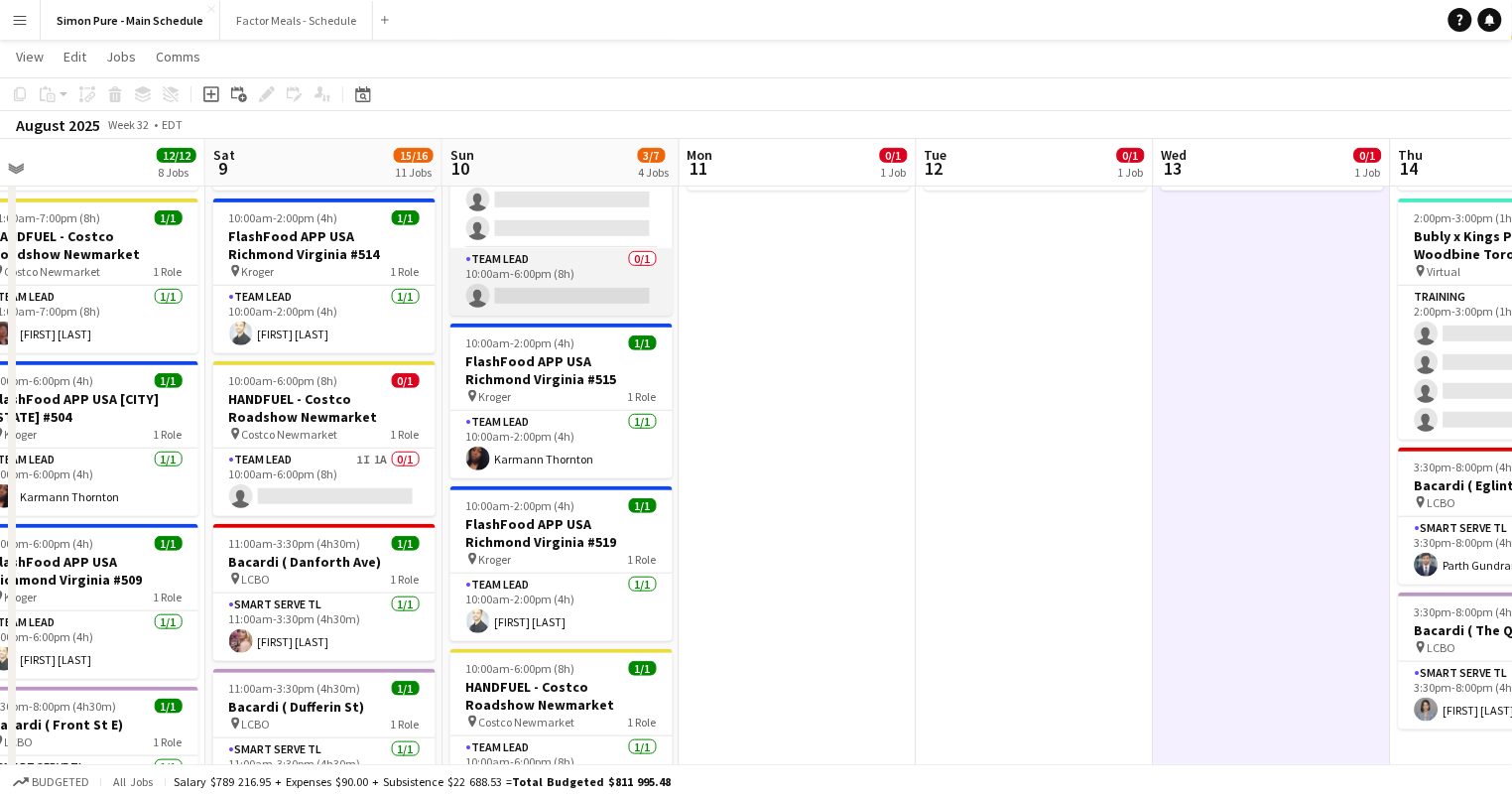 click on "Team Lead   0/1   10:00am-6:00pm (8h)
single-neutral-actions" at bounding box center (562, 282) 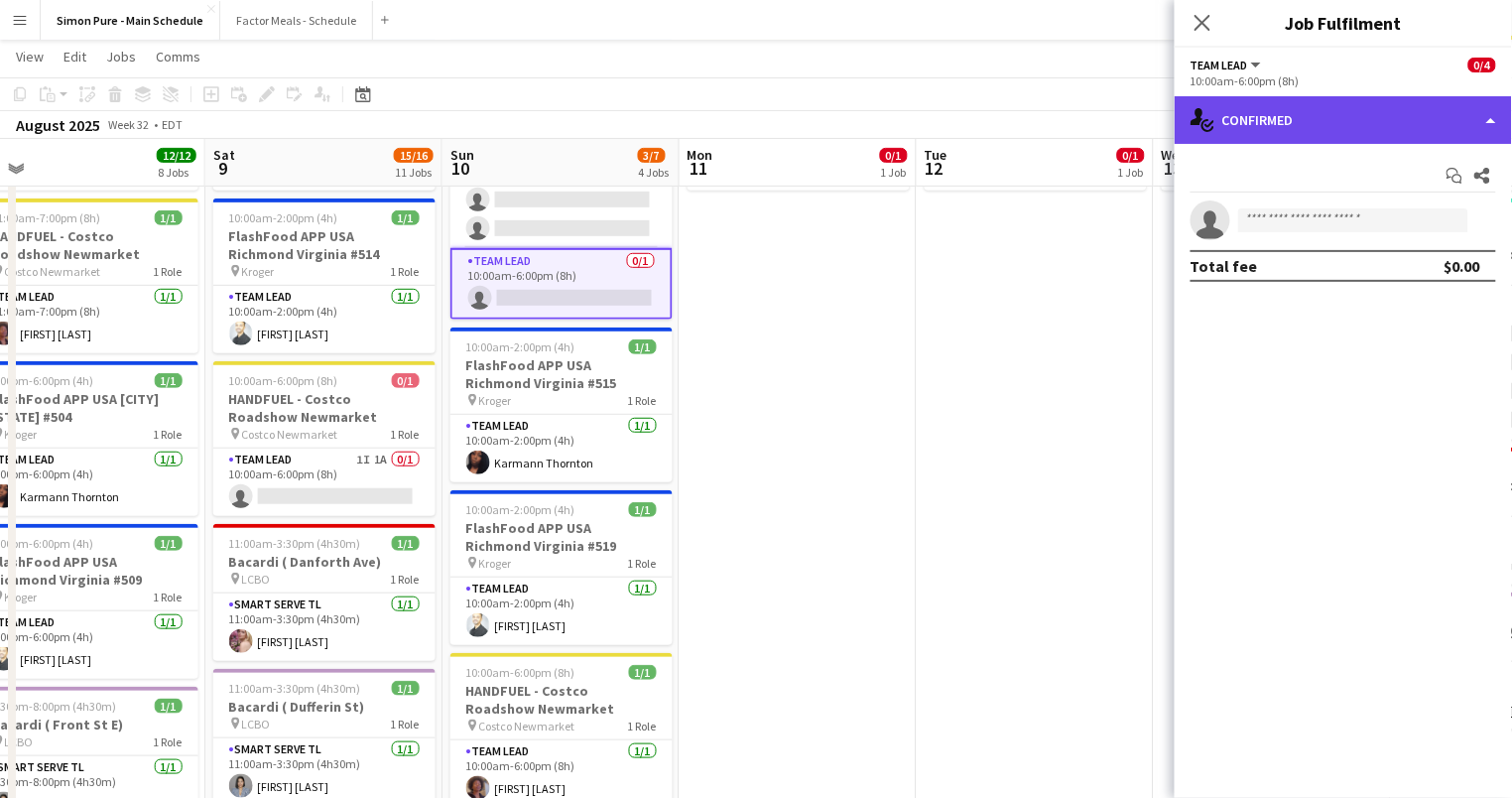 click on "single-neutral-actions-check-2
Confirmed" 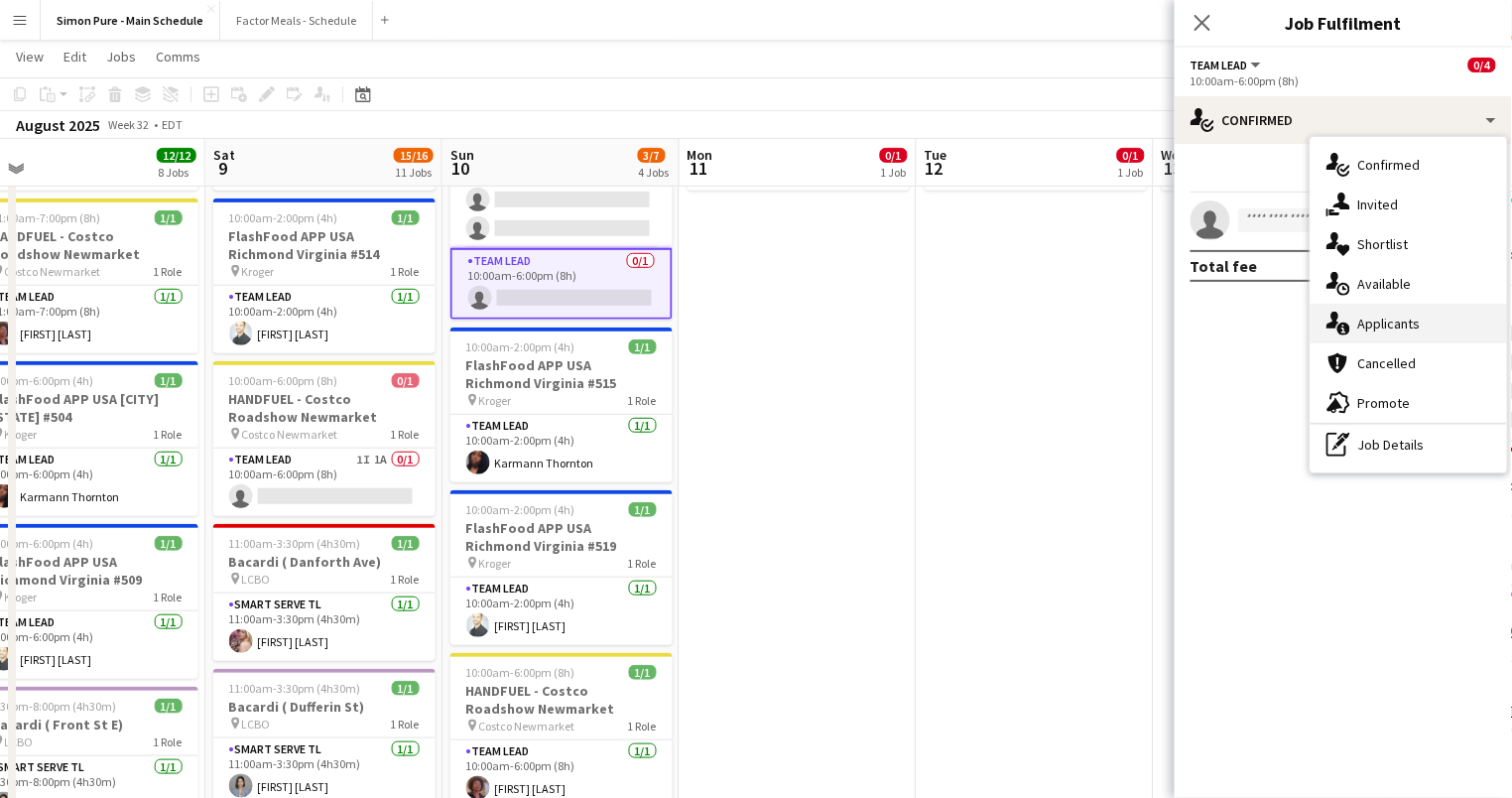 click on "single-neutral-actions-information
Applicants" at bounding box center (1409, 324) 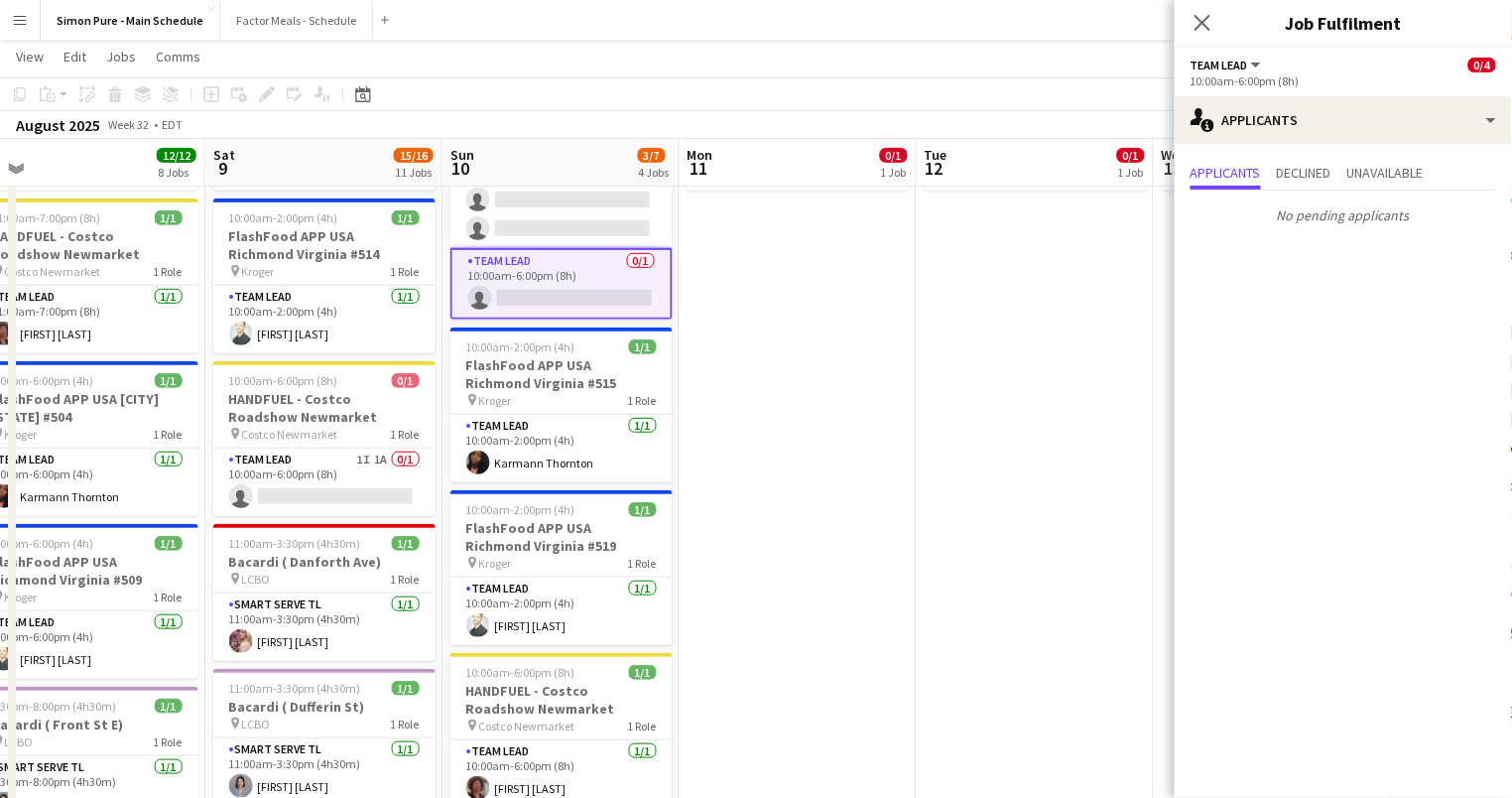 click on "11:00am-7:00pm (8h)    0/1   HANDFUEL - Costco Roadshow Newmarket
pin
Costco Newmarket   1 Role   Team Lead   3A   0/1   11:00am-7:00pm (8h)
single-neutral-actions" at bounding box center (798, 1606) 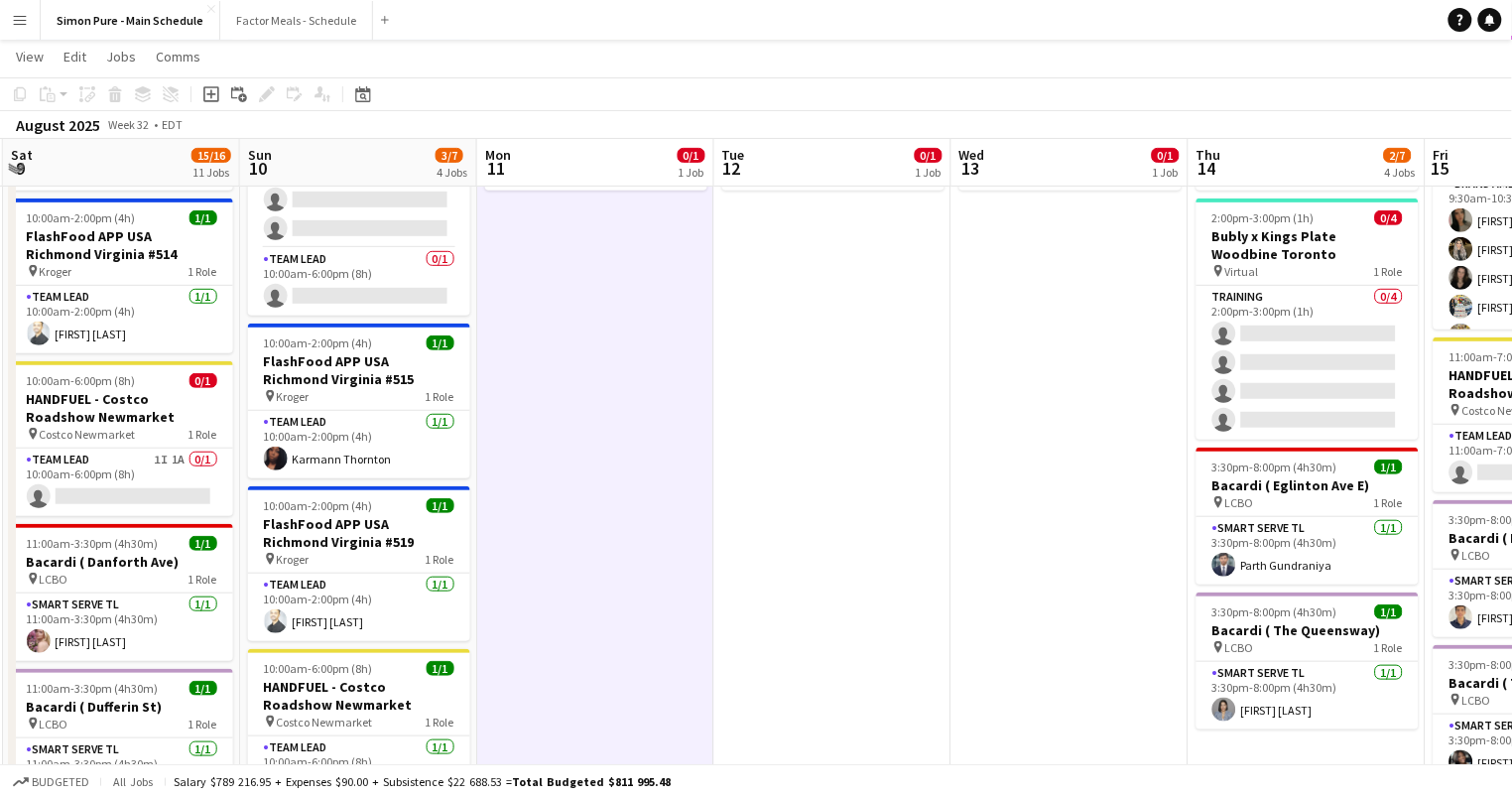 drag, startPoint x: 1041, startPoint y: 660, endPoint x: -48, endPoint y: 611, distance: 1090.1018 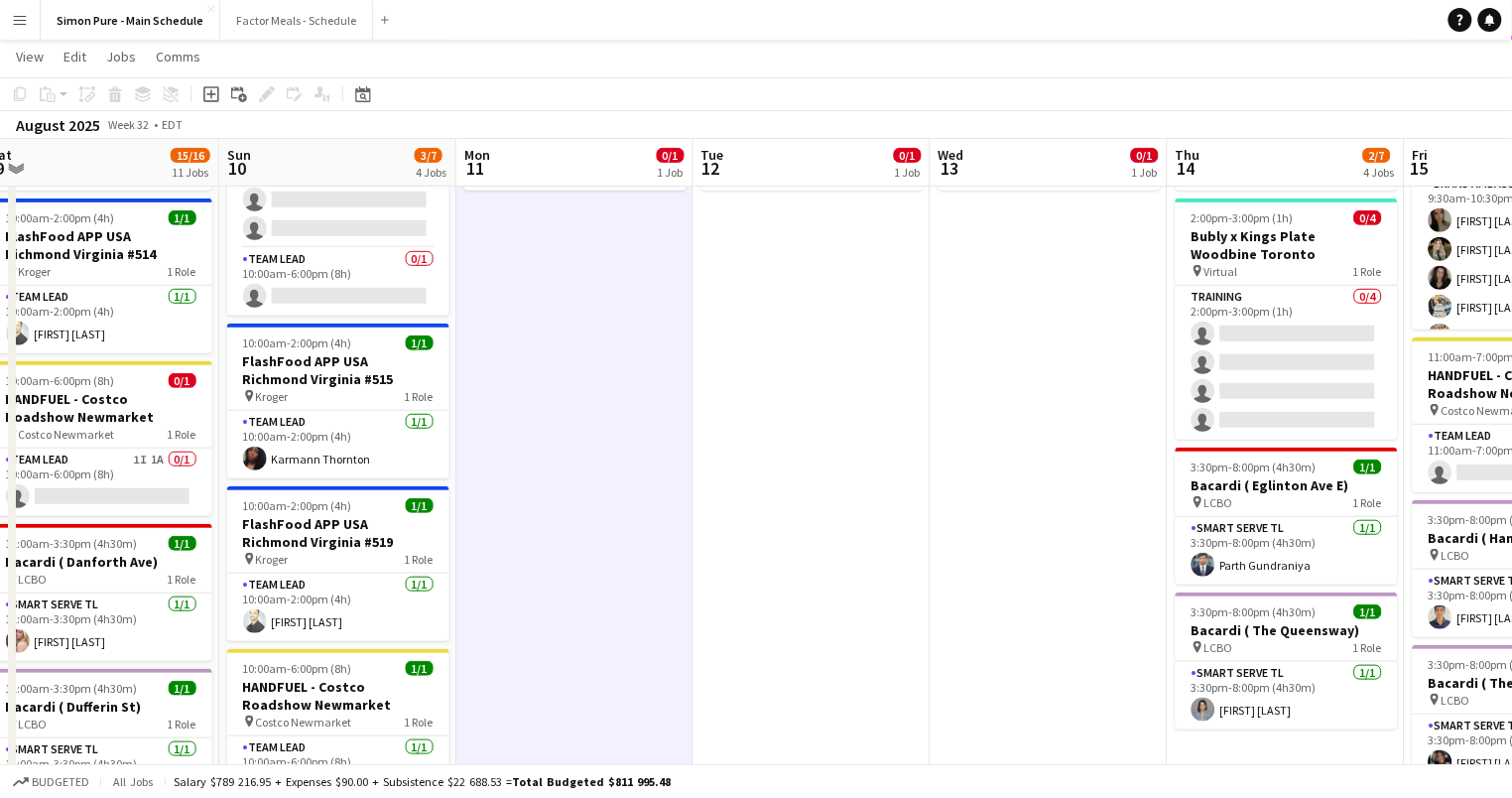 click on "11:00am-7:00pm (8h)    0/1   HANDFUEL - Costco Roadshow Newmarket
pin
Costco Newmarket   1 Role   Team Lead   2A   0/1   11:00am-7:00pm (8h)
single-neutral-actions" at bounding box center (812, 1606) 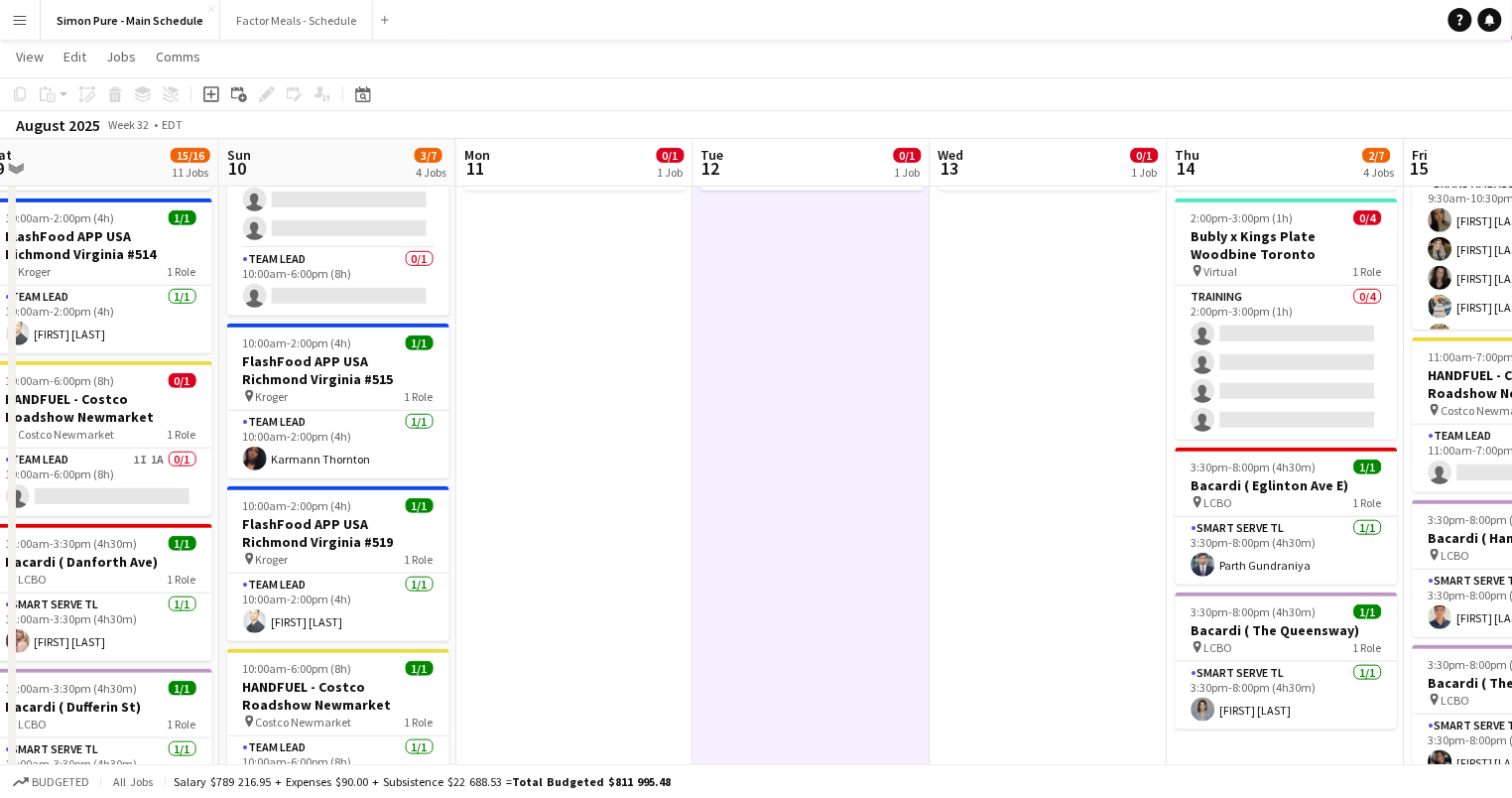 drag, startPoint x: 808, startPoint y: 613, endPoint x: 1102, endPoint y: 598, distance: 294.3824 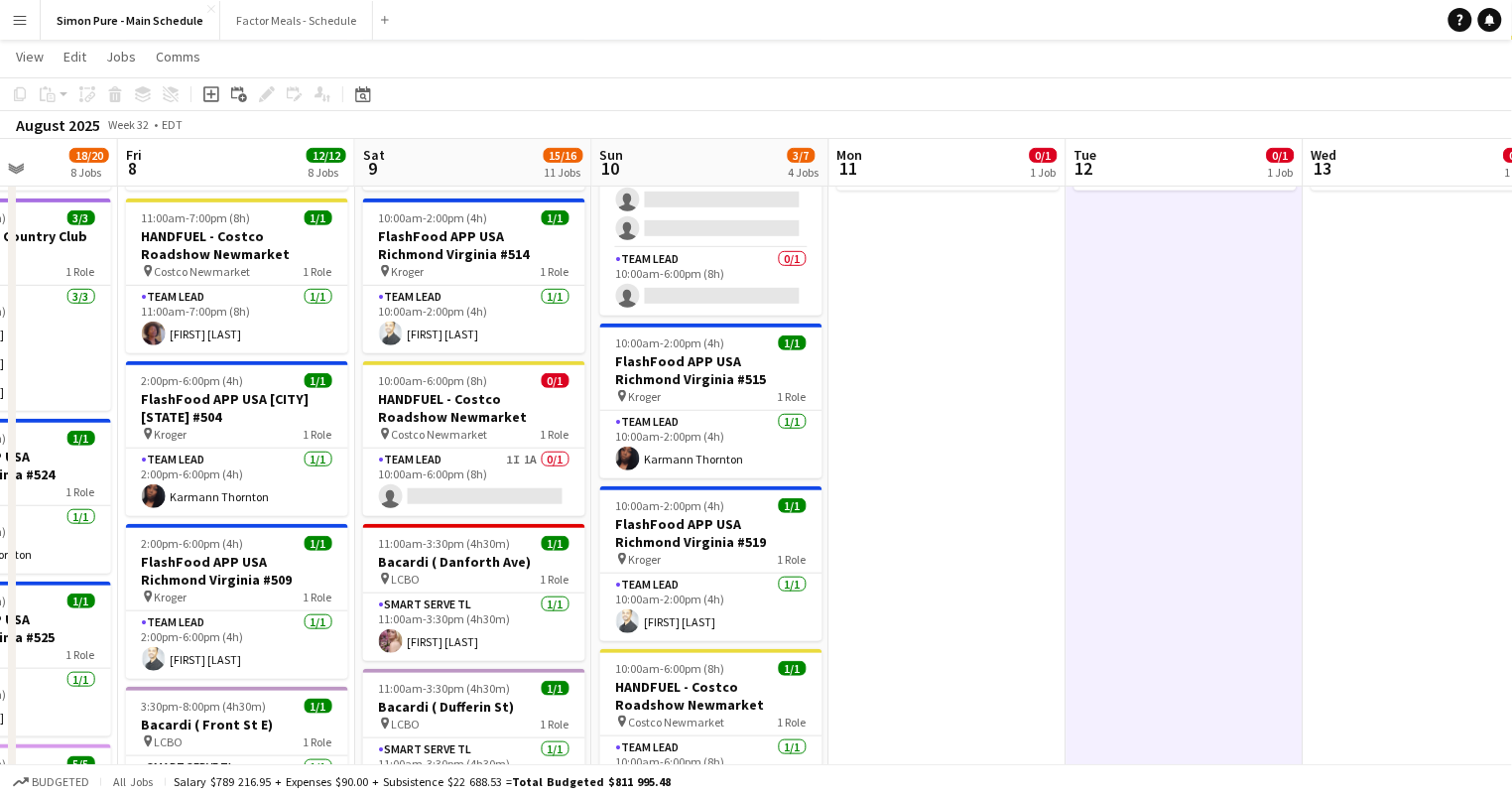 drag, startPoint x: 907, startPoint y: 598, endPoint x: 1211, endPoint y: 595, distance: 304.0148 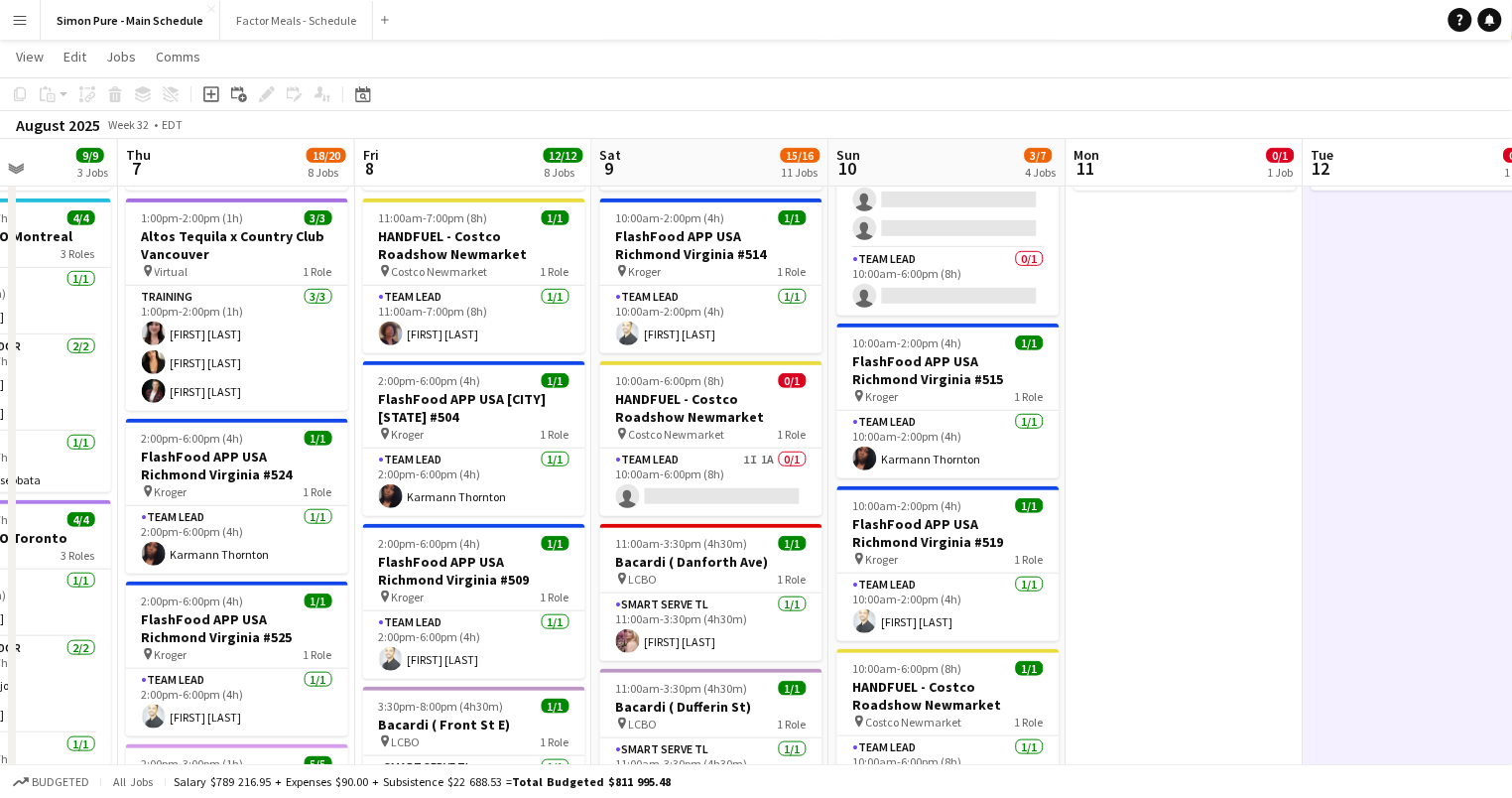 scroll, scrollTop: 0, scrollLeft: 587, axis: horizontal 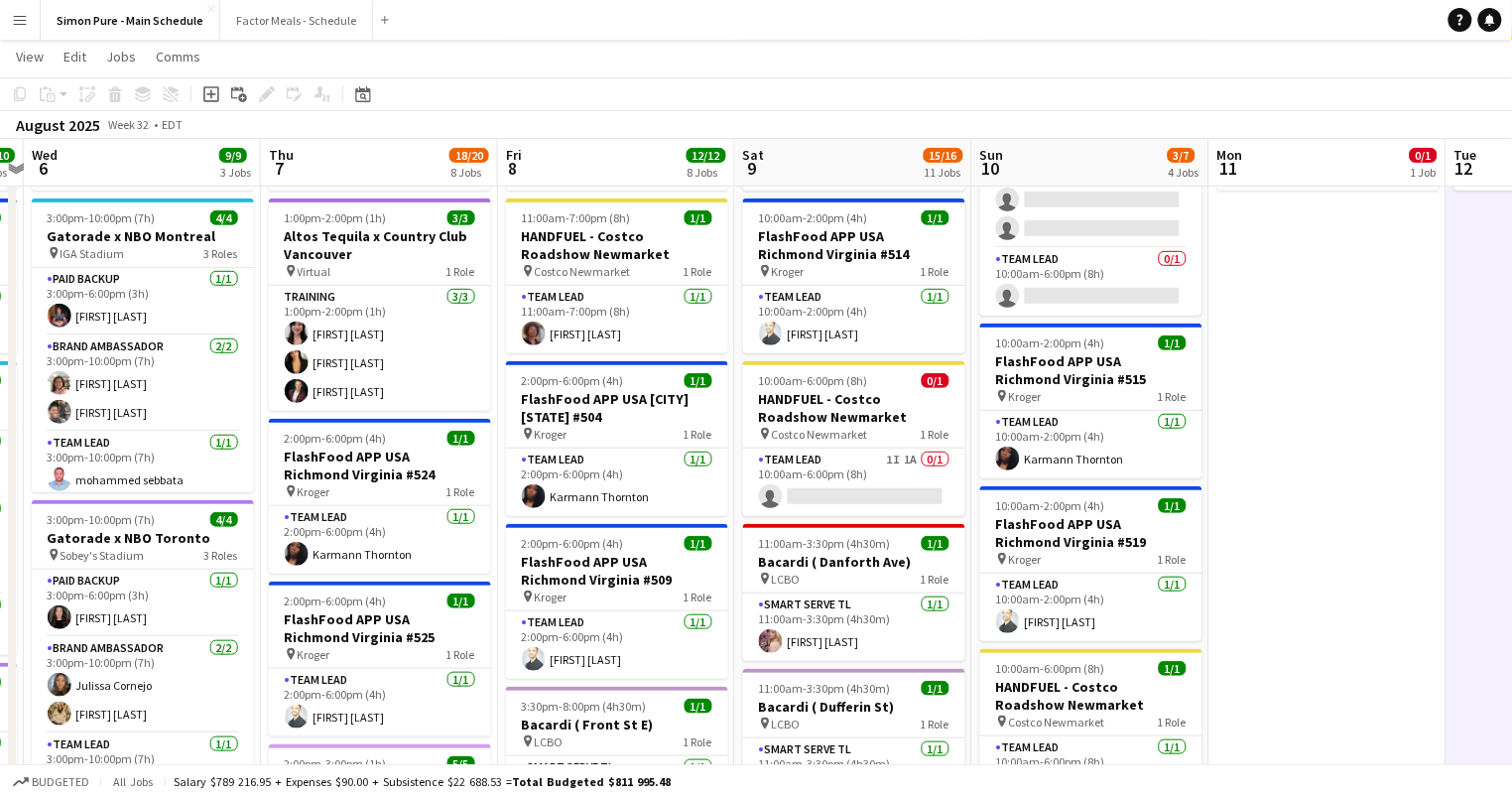 drag, startPoint x: 1196, startPoint y: 602, endPoint x: 1331, endPoint y: 598, distance: 135.05925 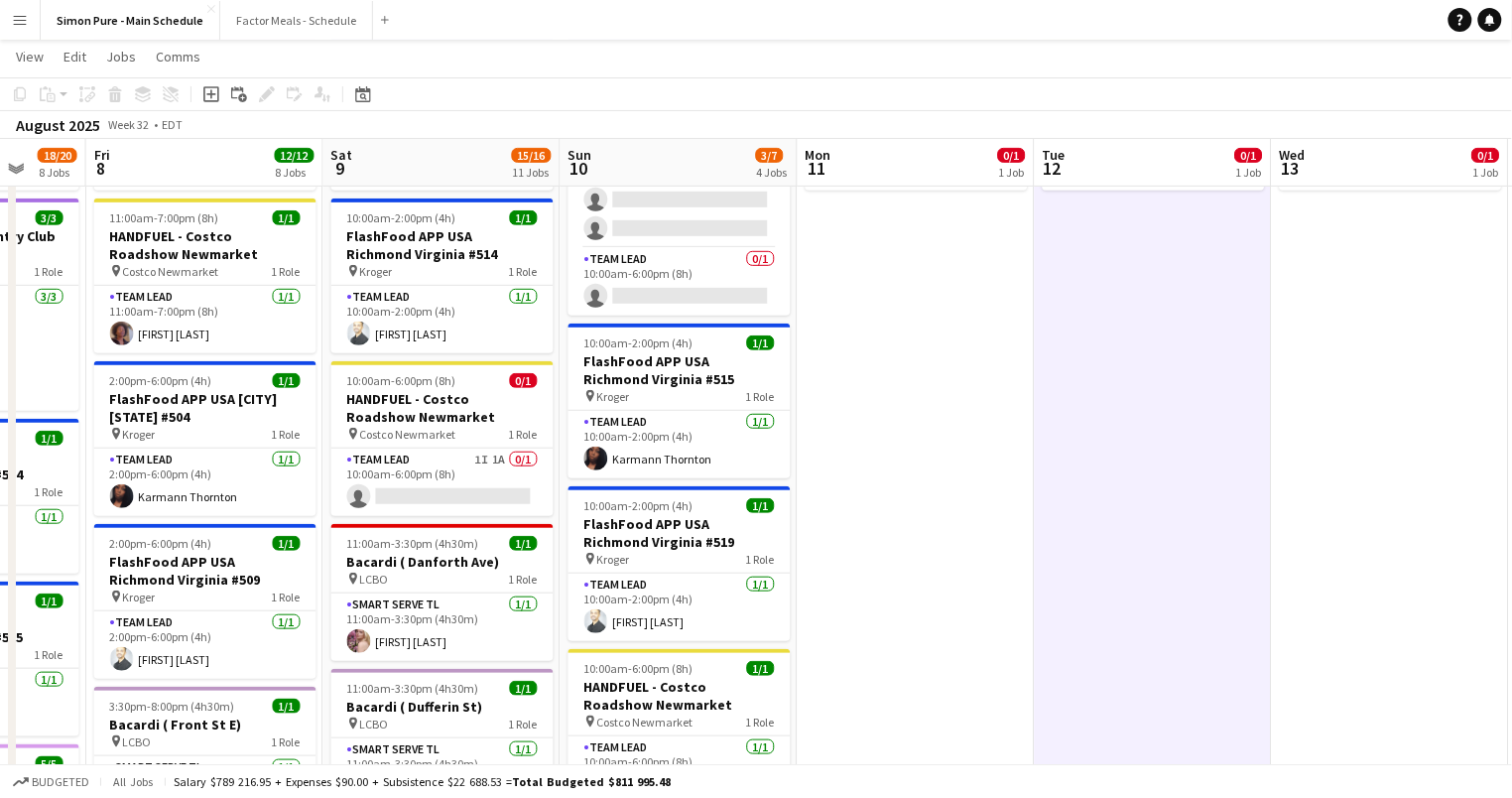 drag, startPoint x: 1332, startPoint y: 598, endPoint x: 917, endPoint y: 567, distance: 416.15622 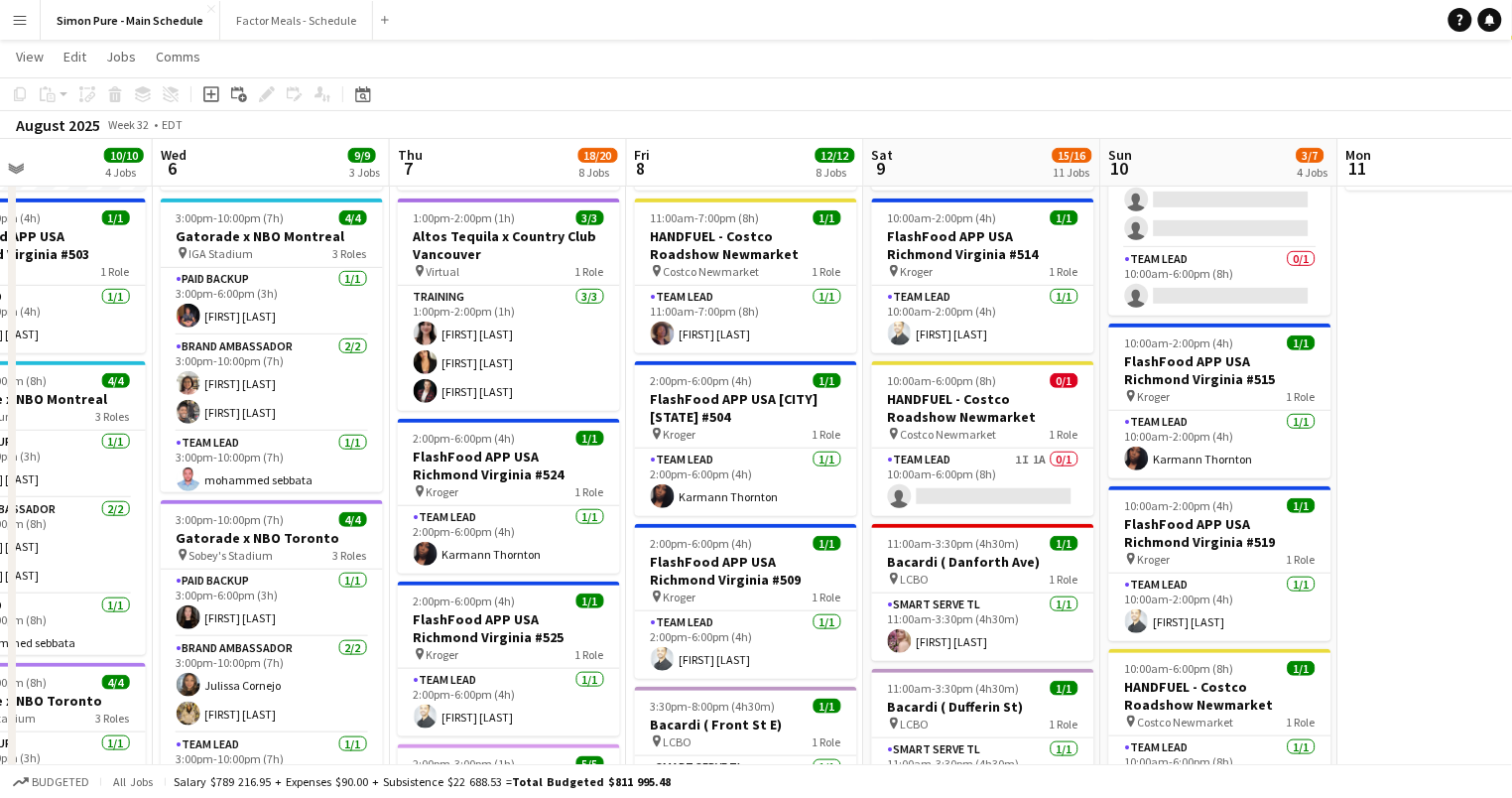 scroll, scrollTop: 0, scrollLeft: 558, axis: horizontal 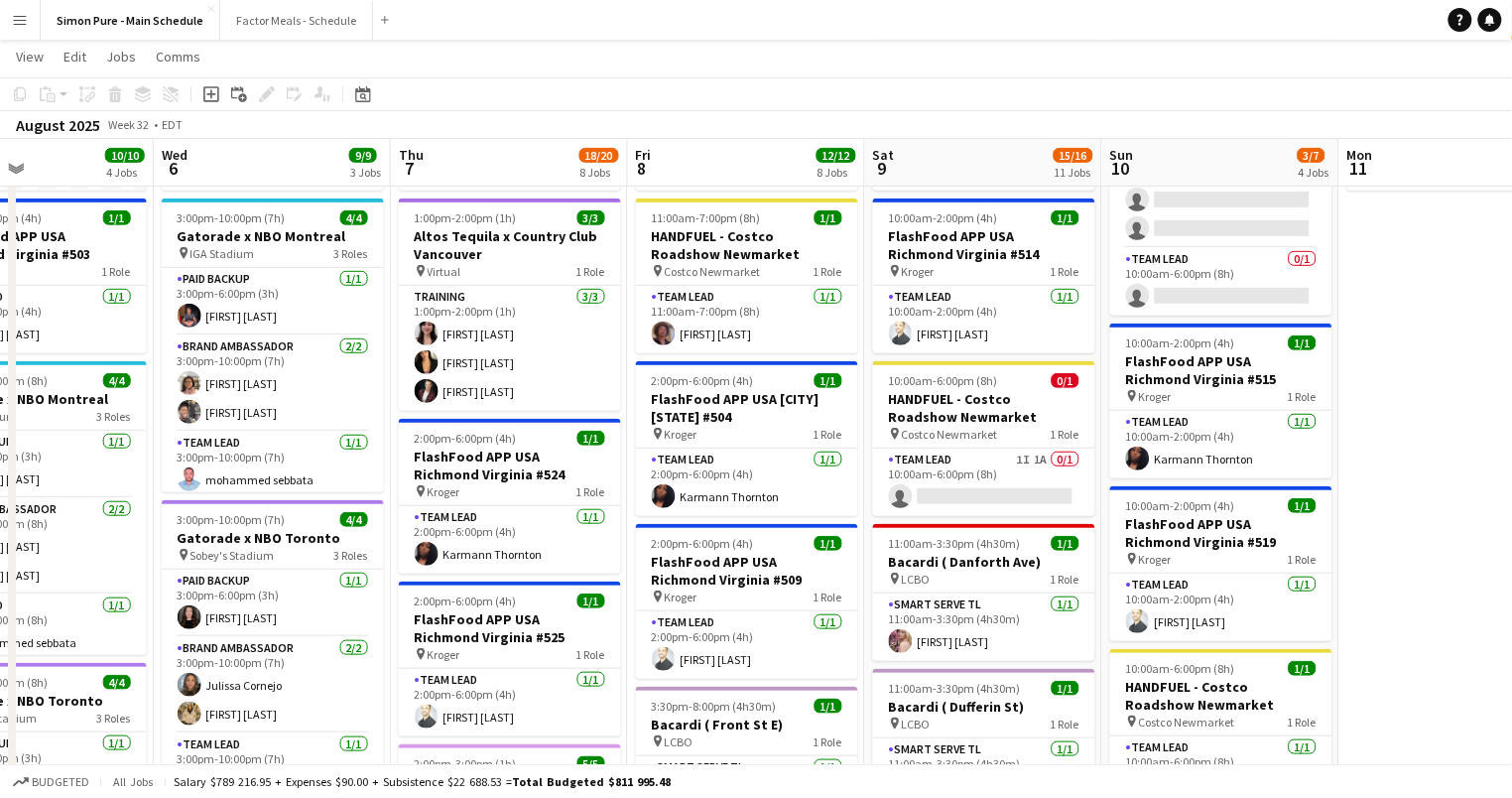 drag, startPoint x: 928, startPoint y: 561, endPoint x: 1470, endPoint y: 537, distance: 542.53111 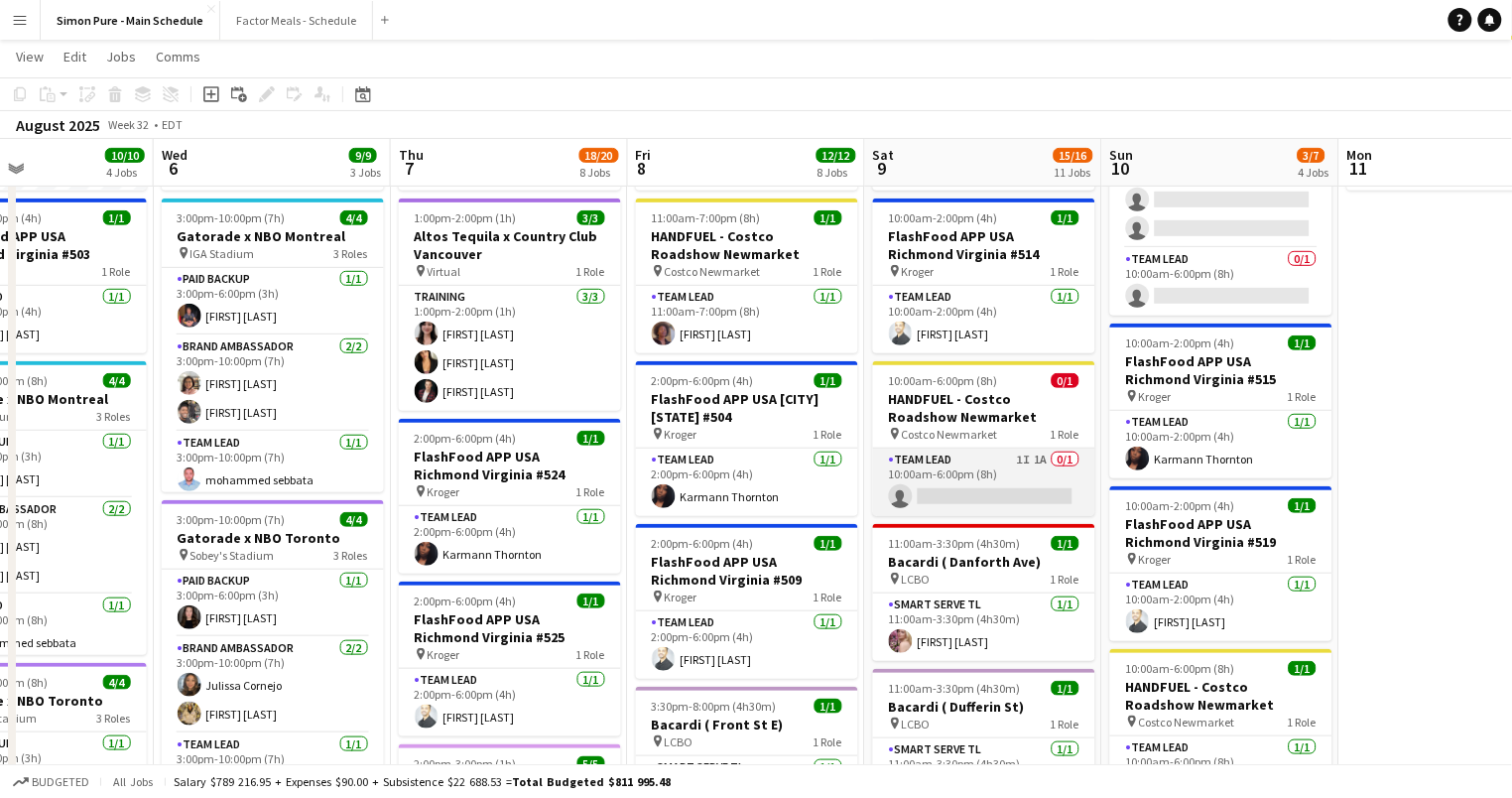 click on "Team Lead   2I   2A   0/1   10:00am-6:00pm (8h)
single-neutral-actions" at bounding box center [984, 482] 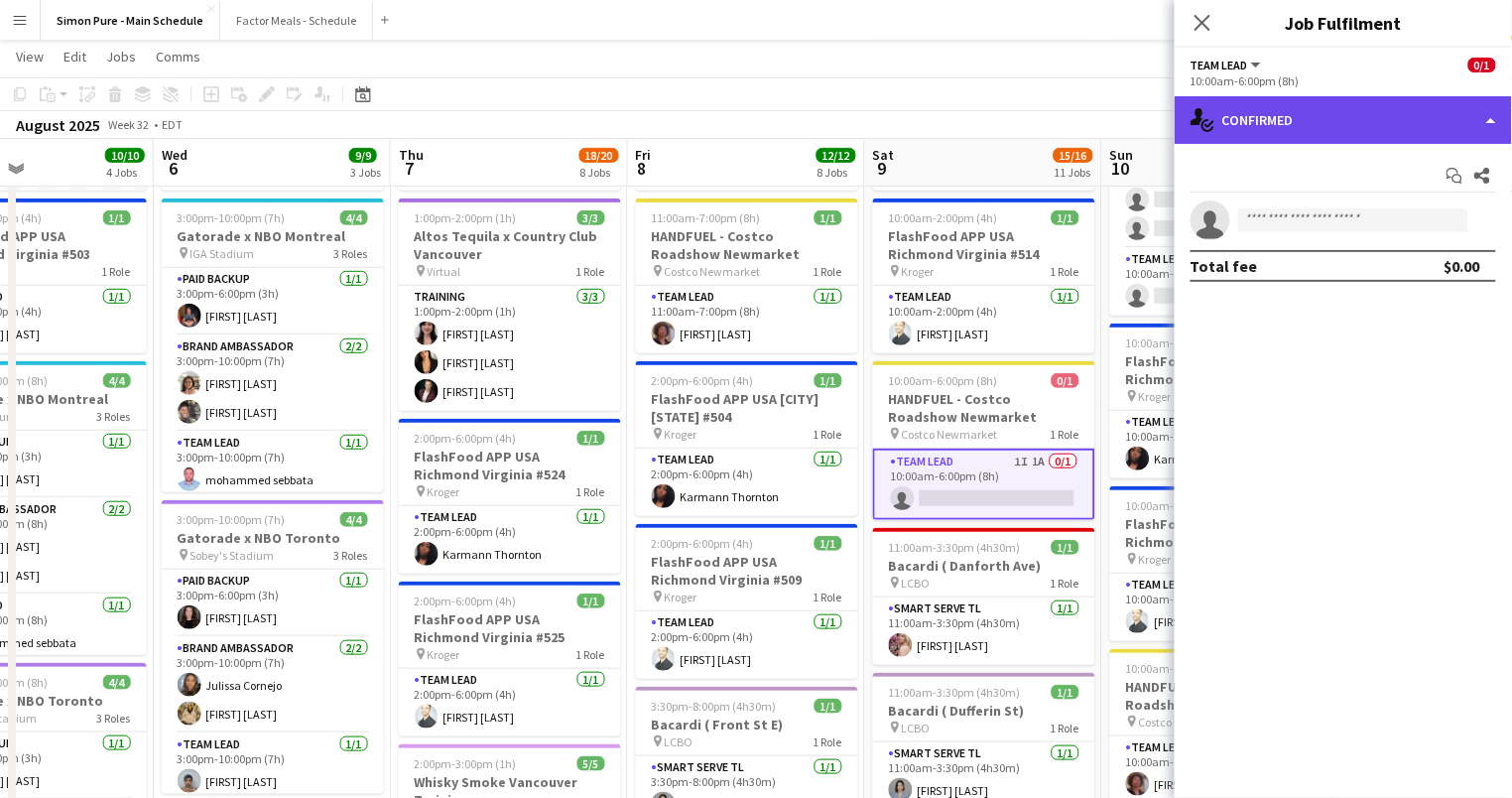 click on "single-neutral-actions-check-2
Confirmed" 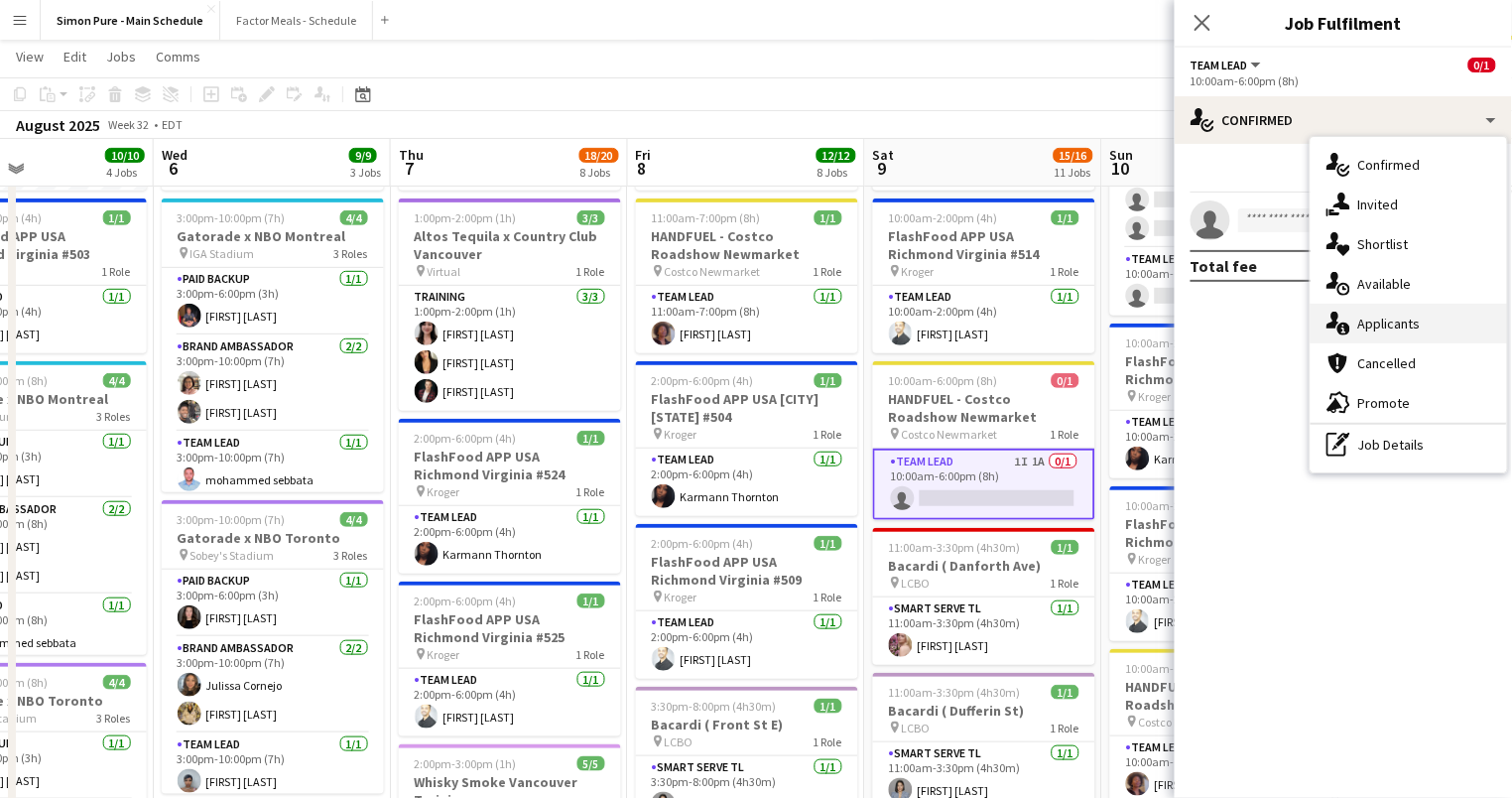 click on "single-neutral-actions-information
Applicants" at bounding box center [1409, 324] 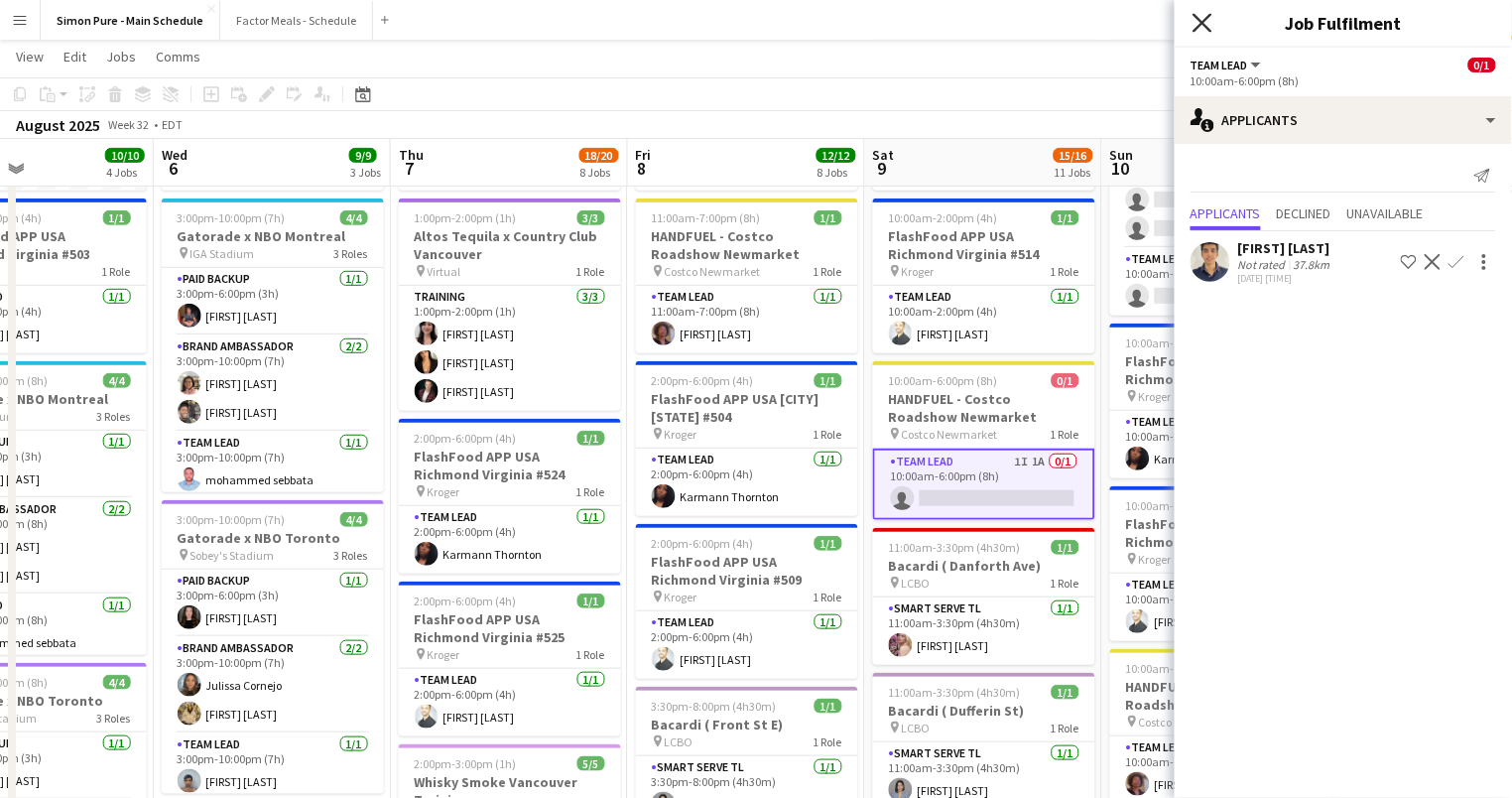click 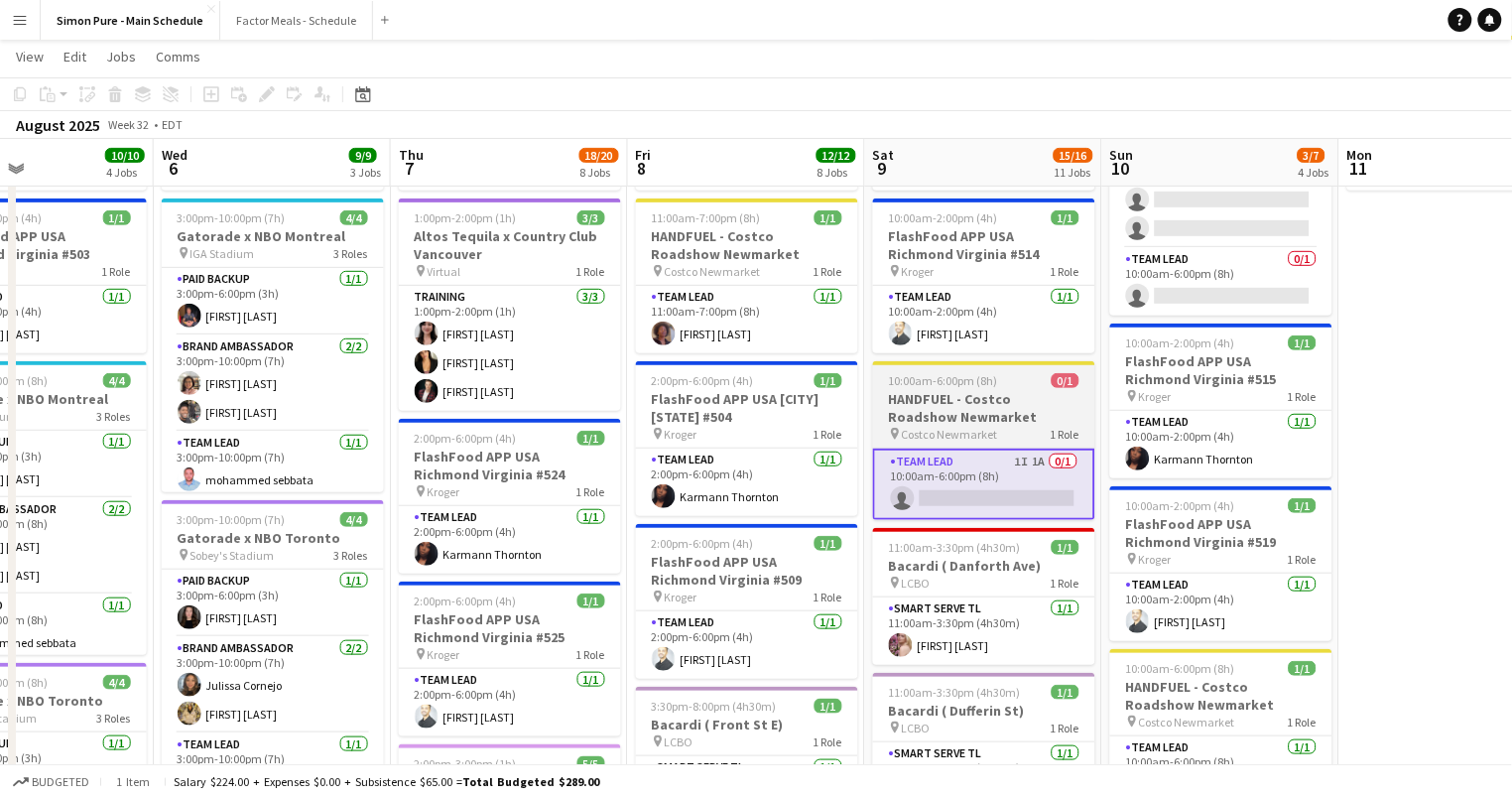 click on "HANDFUEL - Costco Roadshow Newmarket" at bounding box center [984, 408] 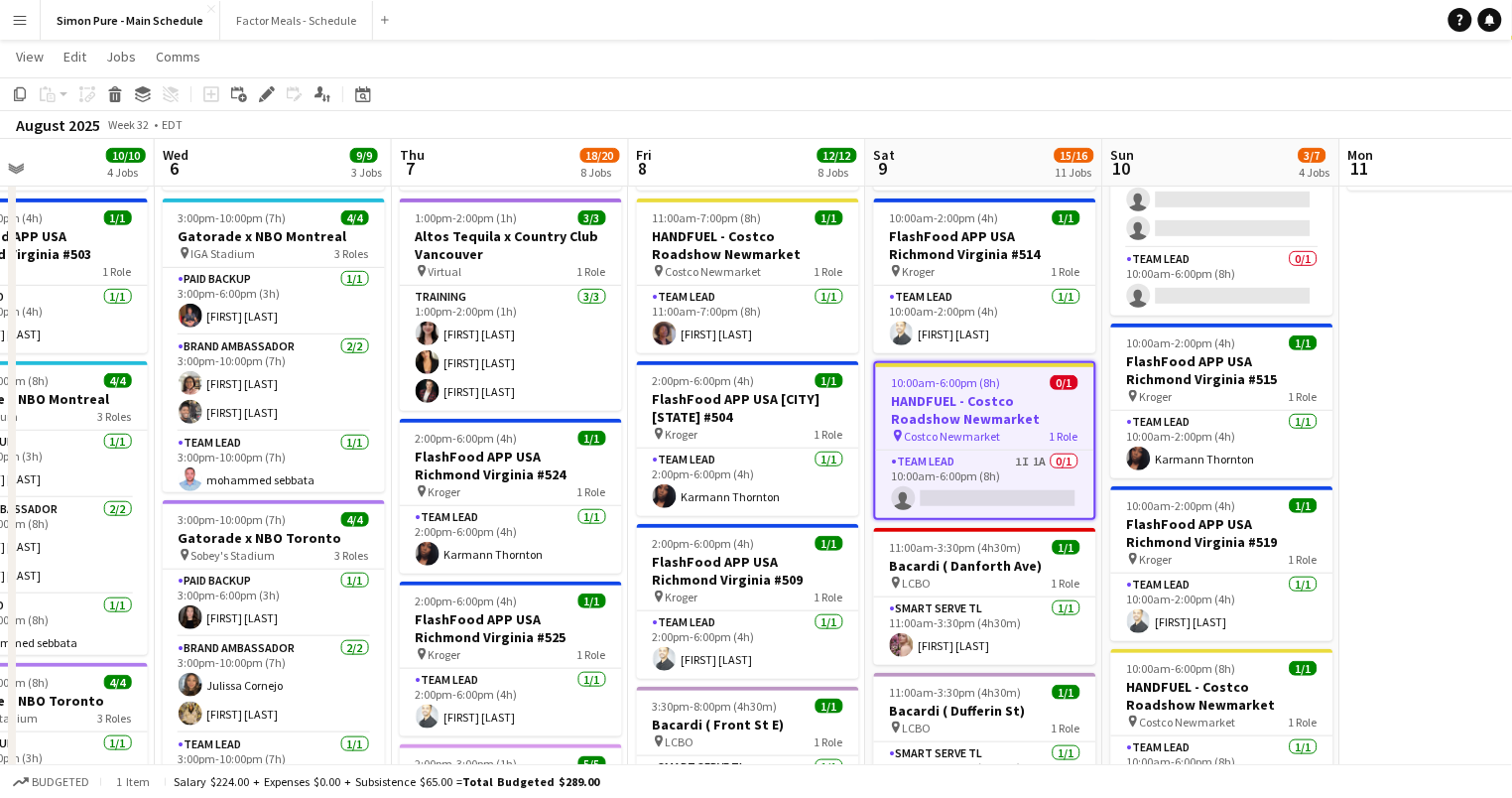 click on "HANDFUEL - Costco Roadshow Newmarket" at bounding box center [985, 410] 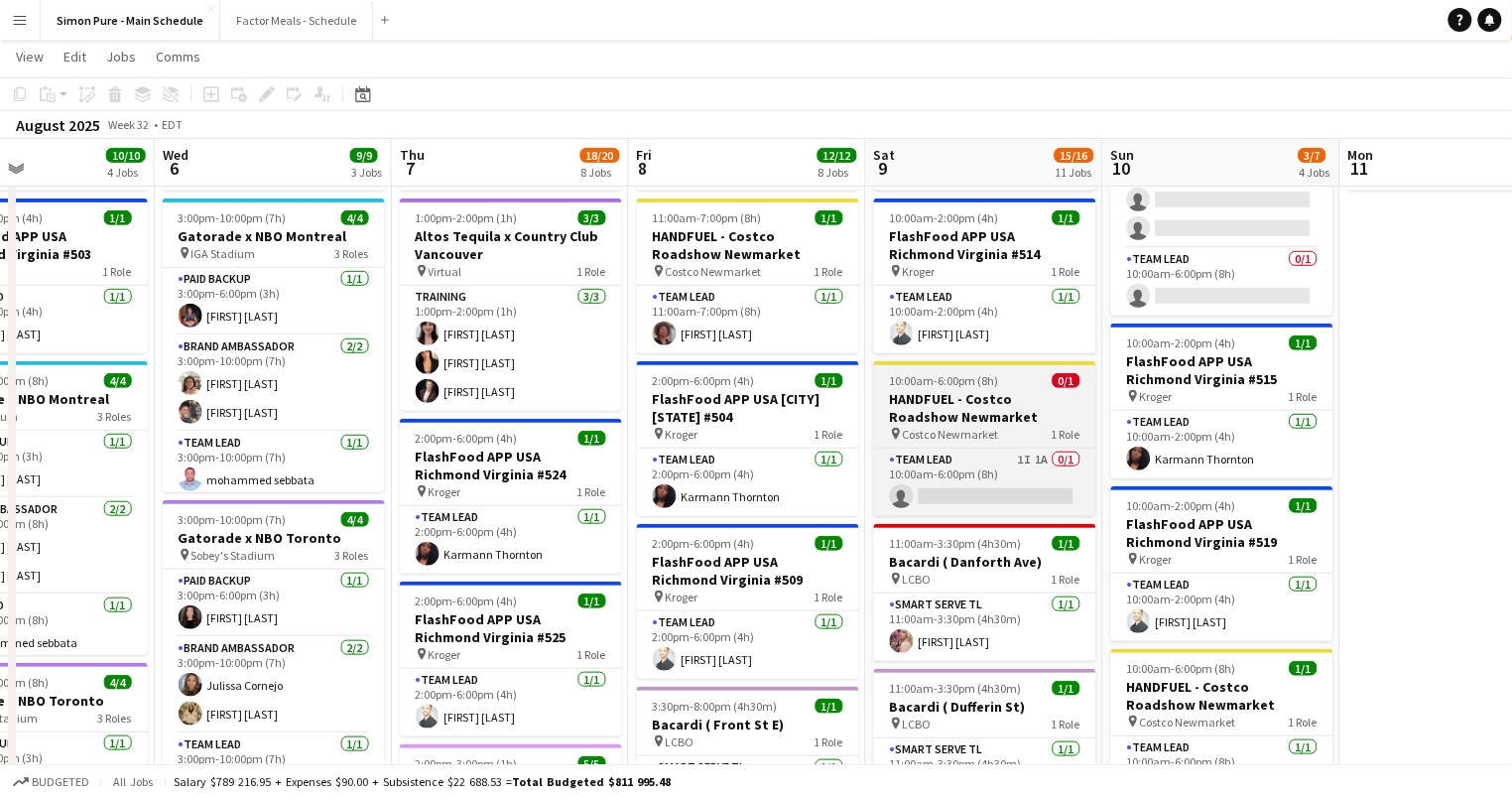 click on "HANDFUEL - Costco Roadshow Newmarket" at bounding box center [985, 408] 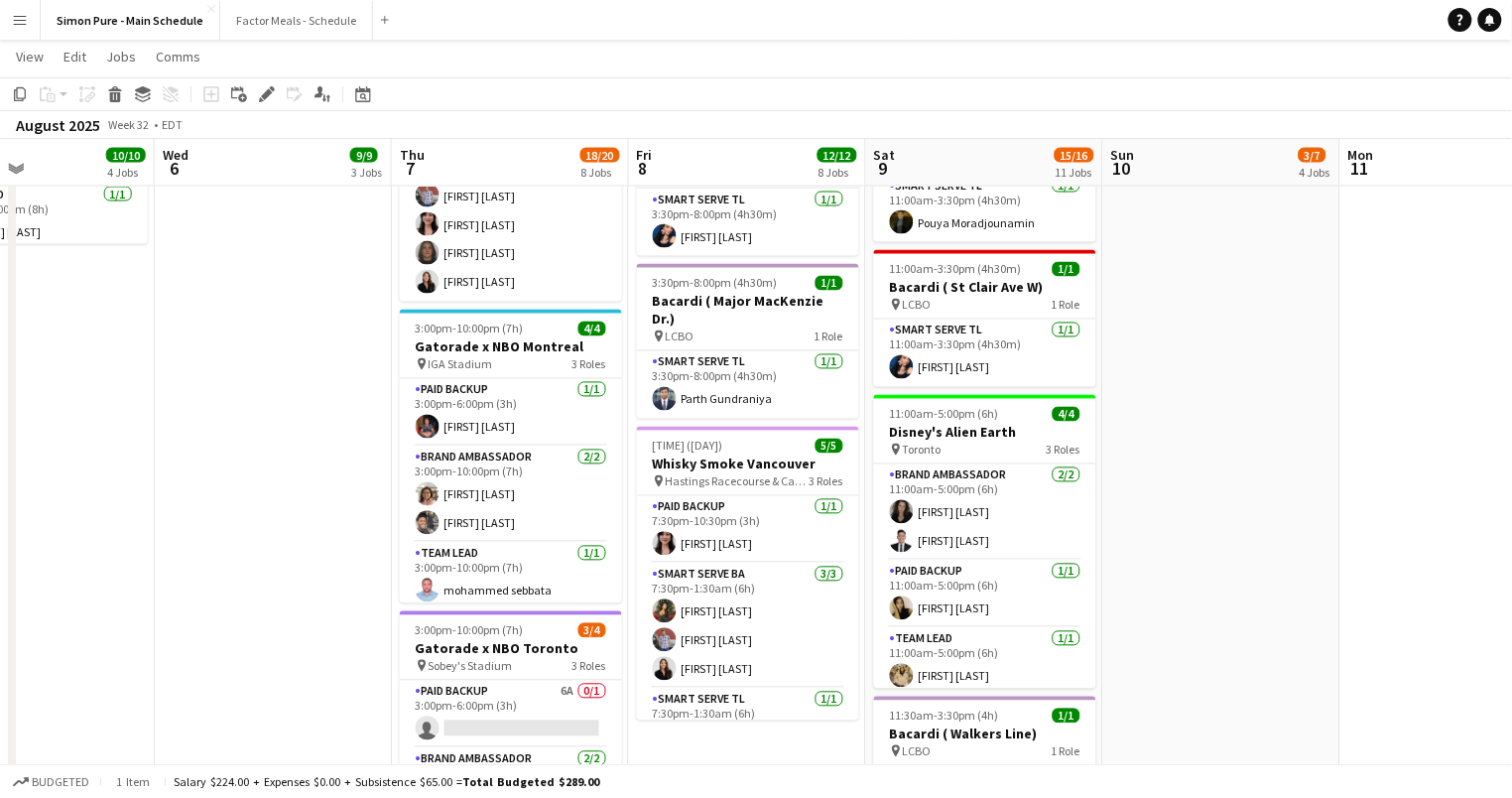 scroll, scrollTop: 948, scrollLeft: 0, axis: vertical 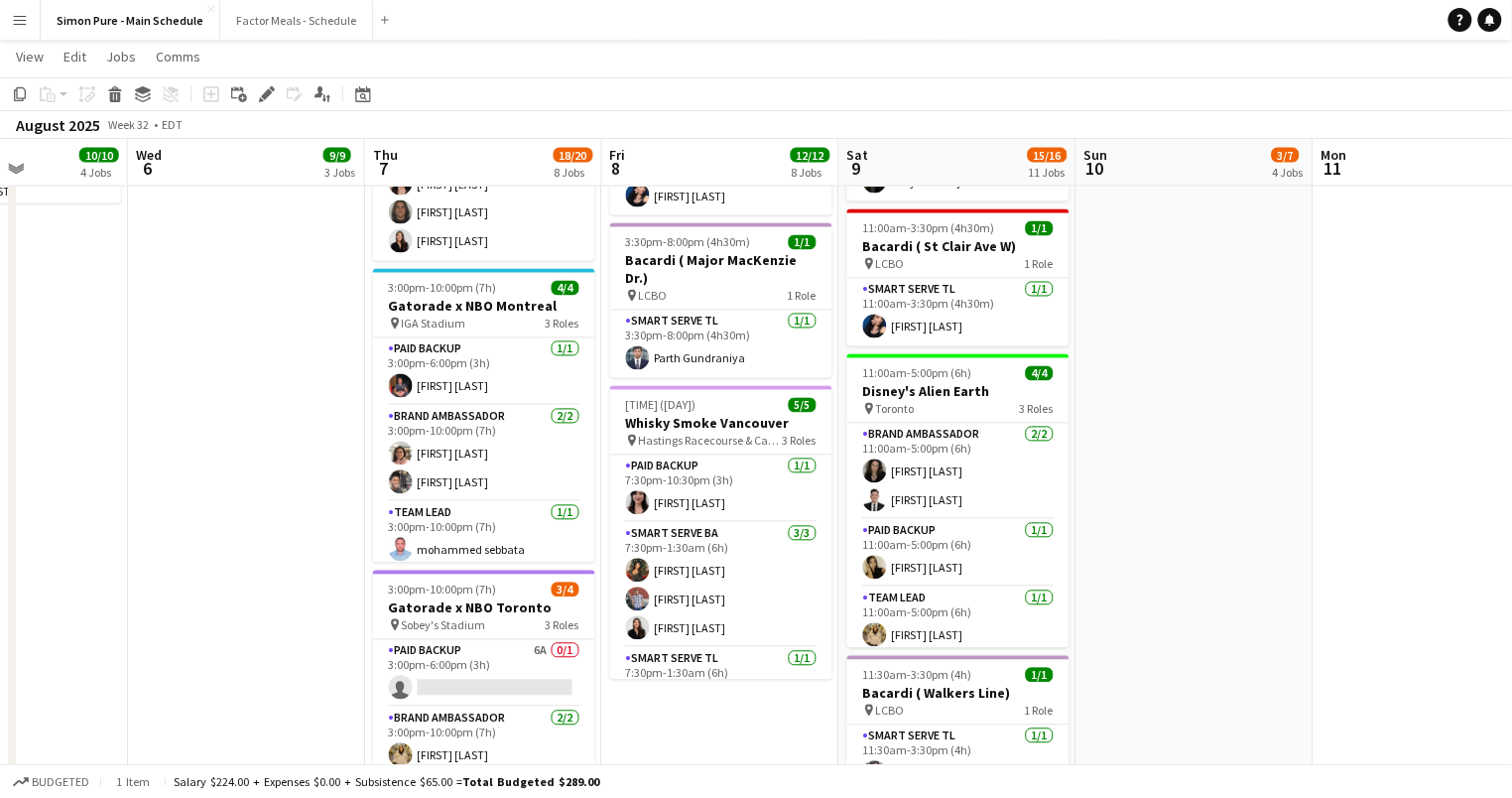 drag, startPoint x: 1506, startPoint y: 379, endPoint x: 1506, endPoint y: 414, distance: 35 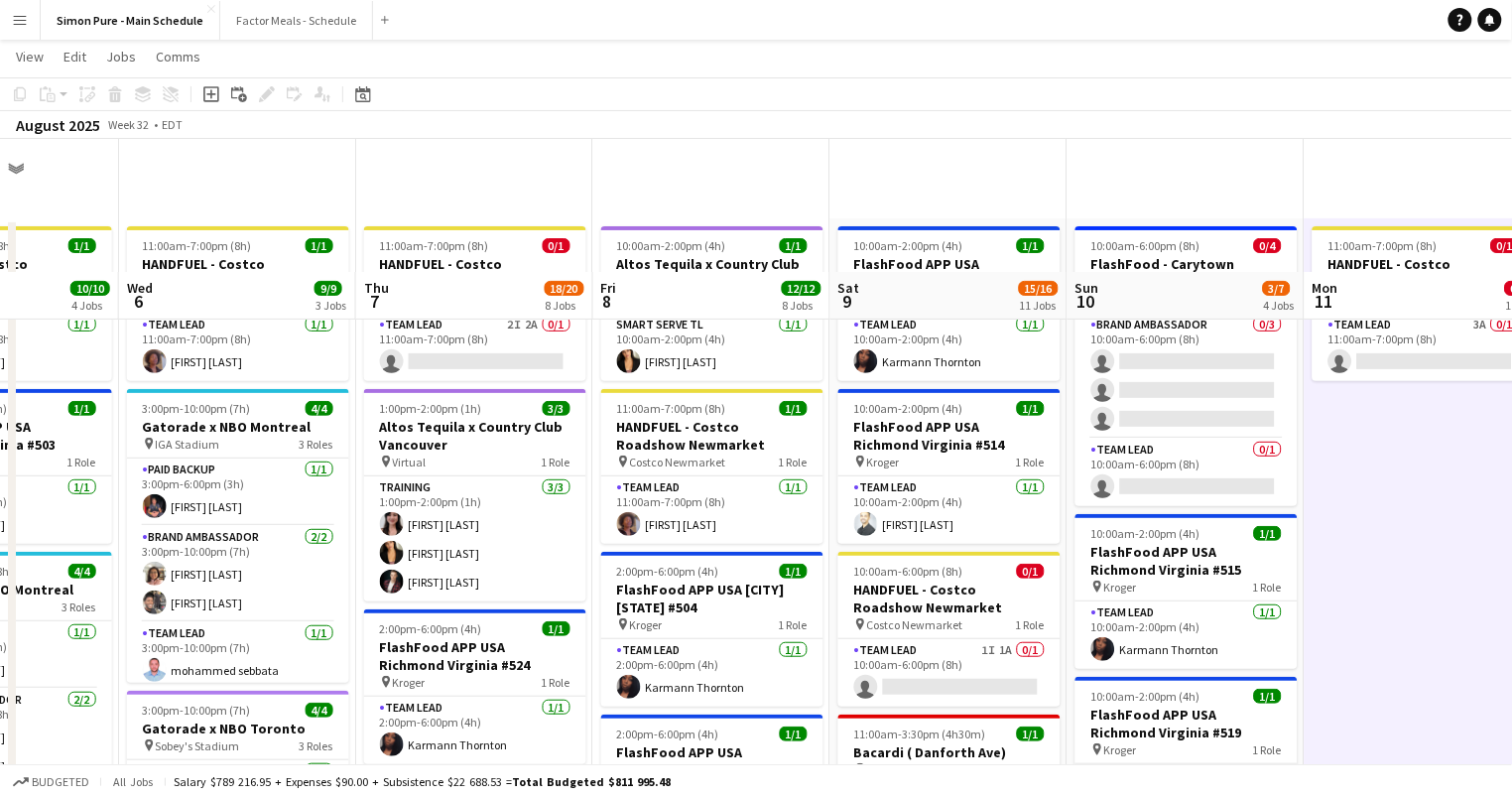 scroll, scrollTop: 0, scrollLeft: 0, axis: both 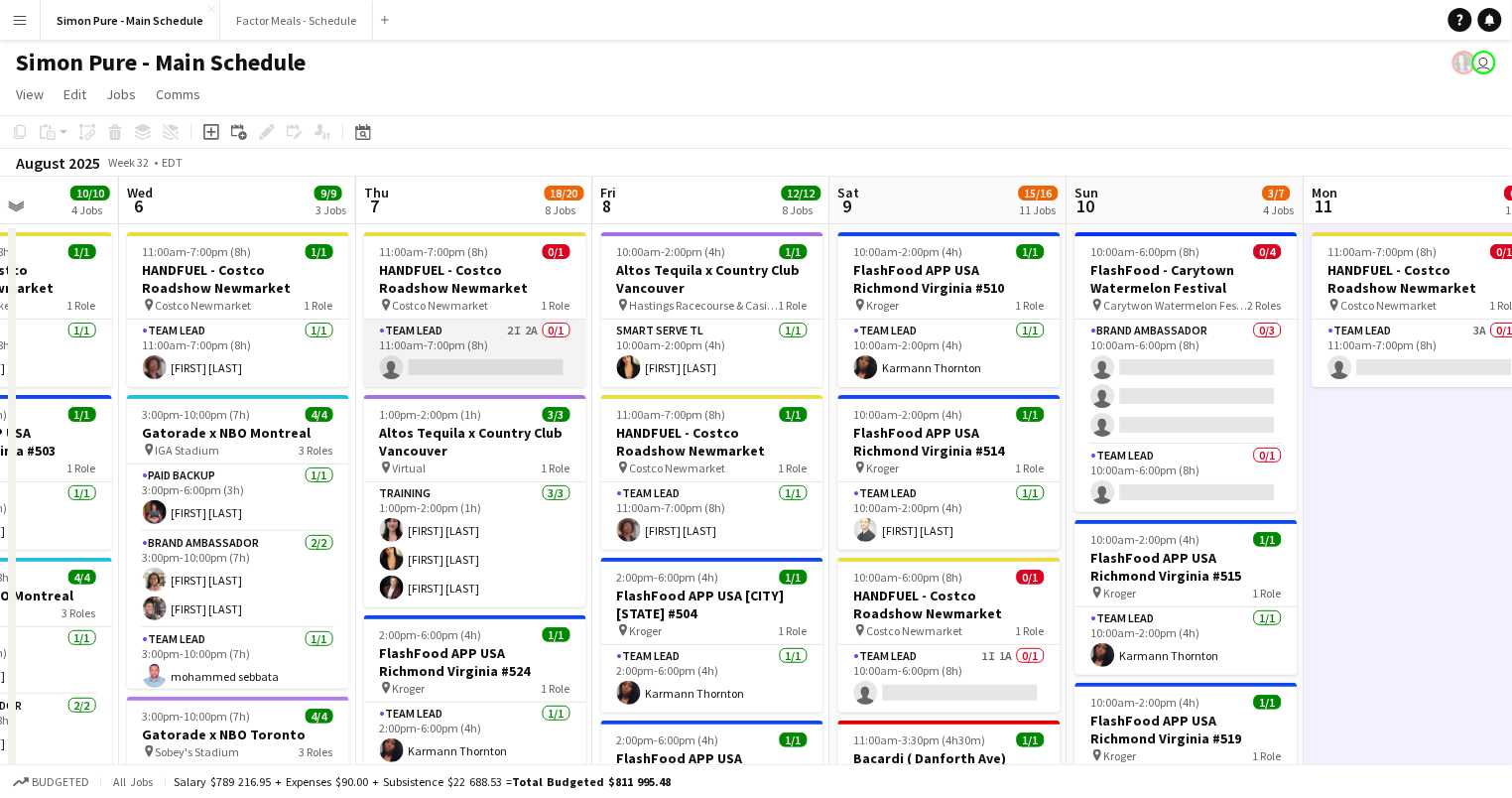 click on "Team Lead   2I   2A   0/1   11:00am-7:00pm (8h)
single-neutral-actions" at bounding box center (475, 353) 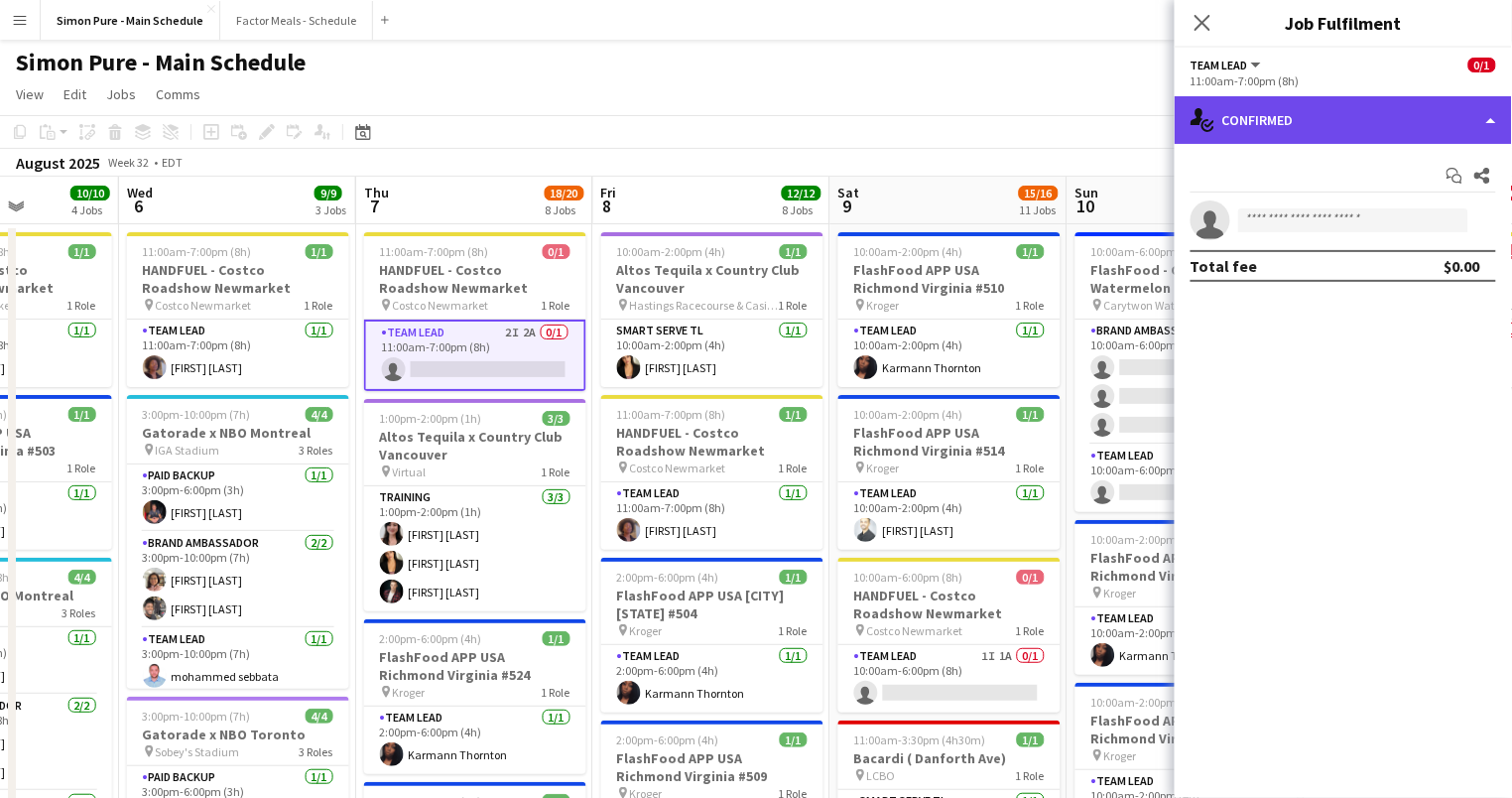 click on "single-neutral-actions-check-2
Confirmed" 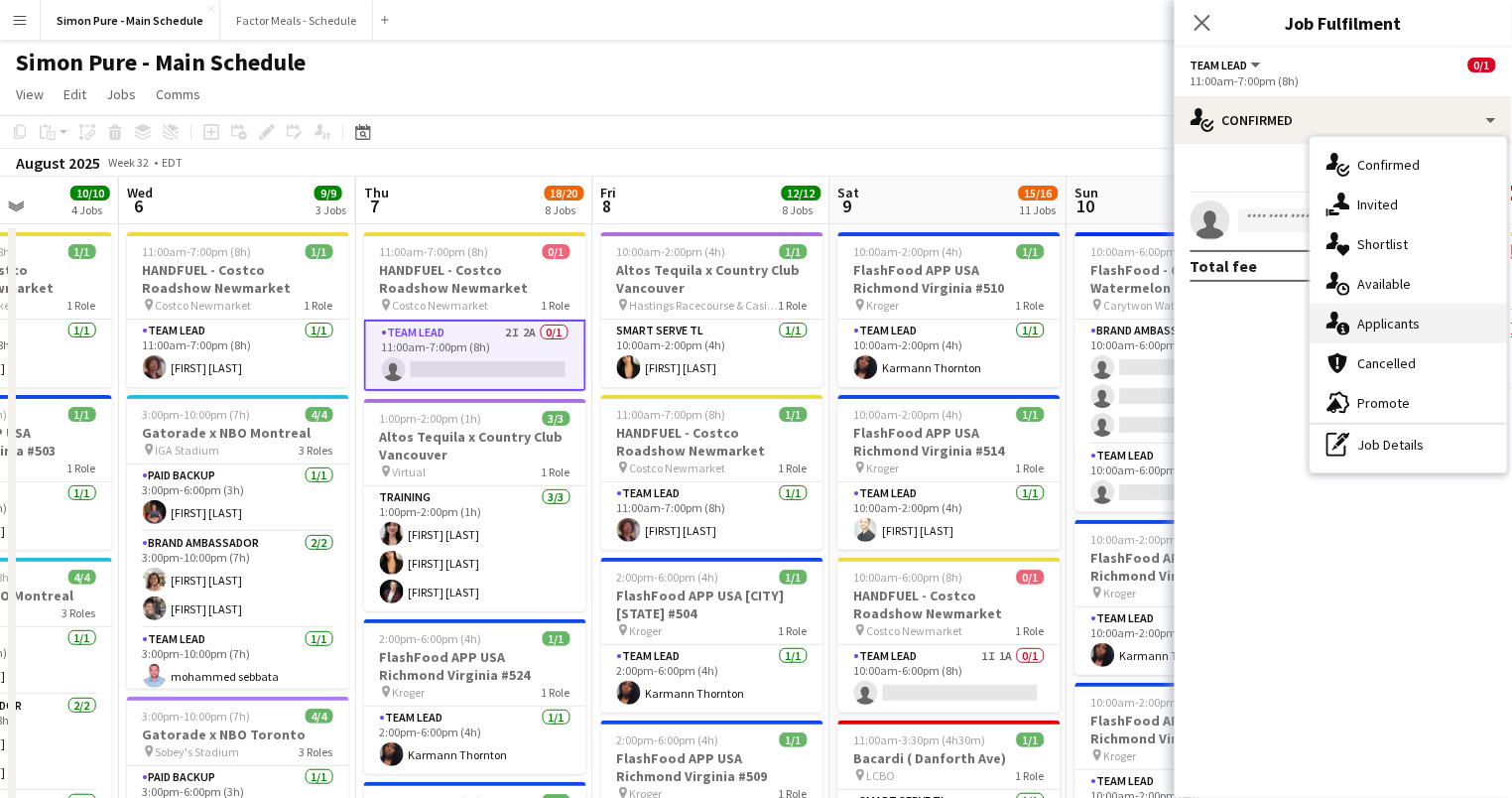 click on "single-neutral-actions-information" 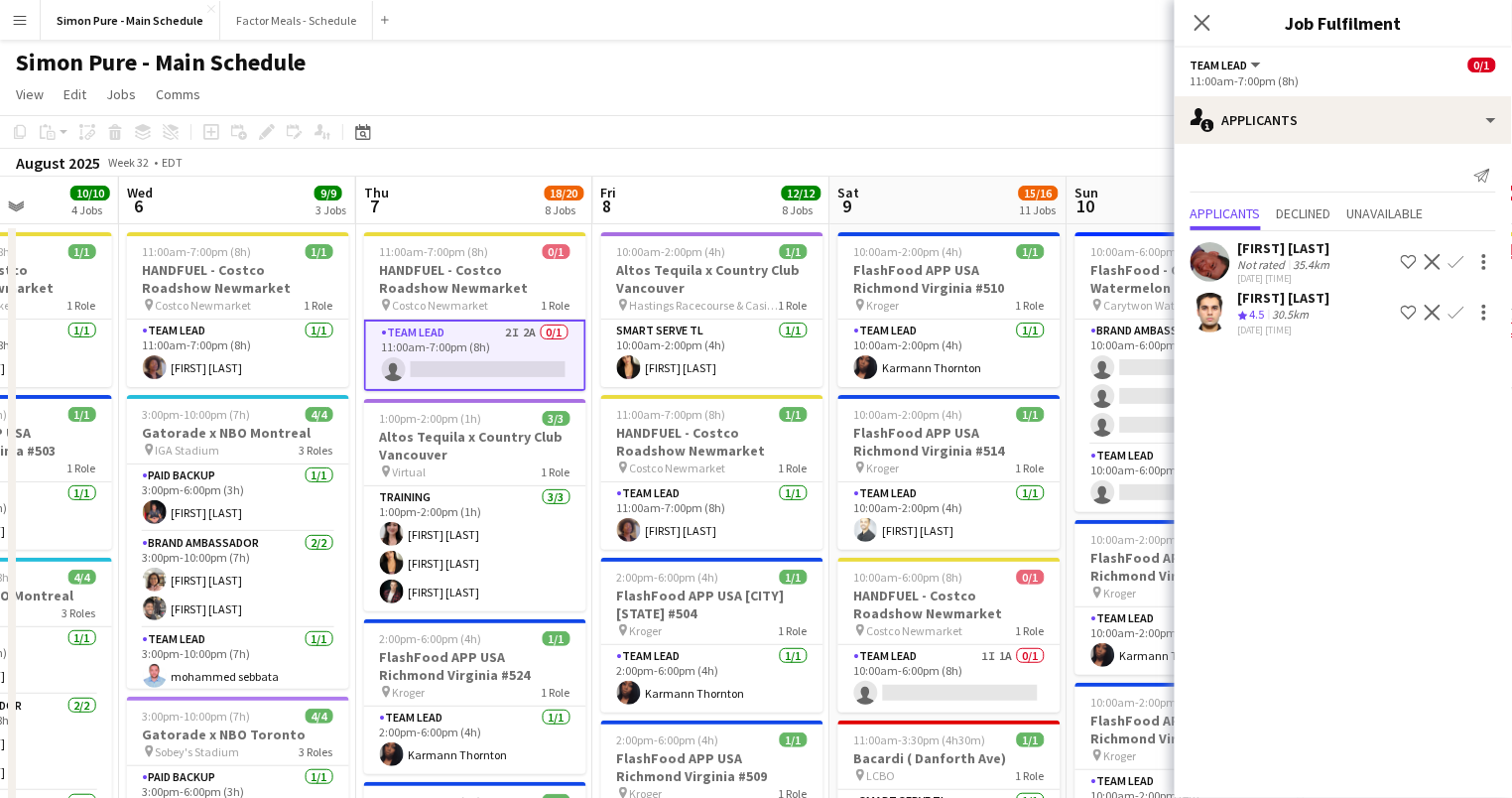 click at bounding box center (1210, 313) 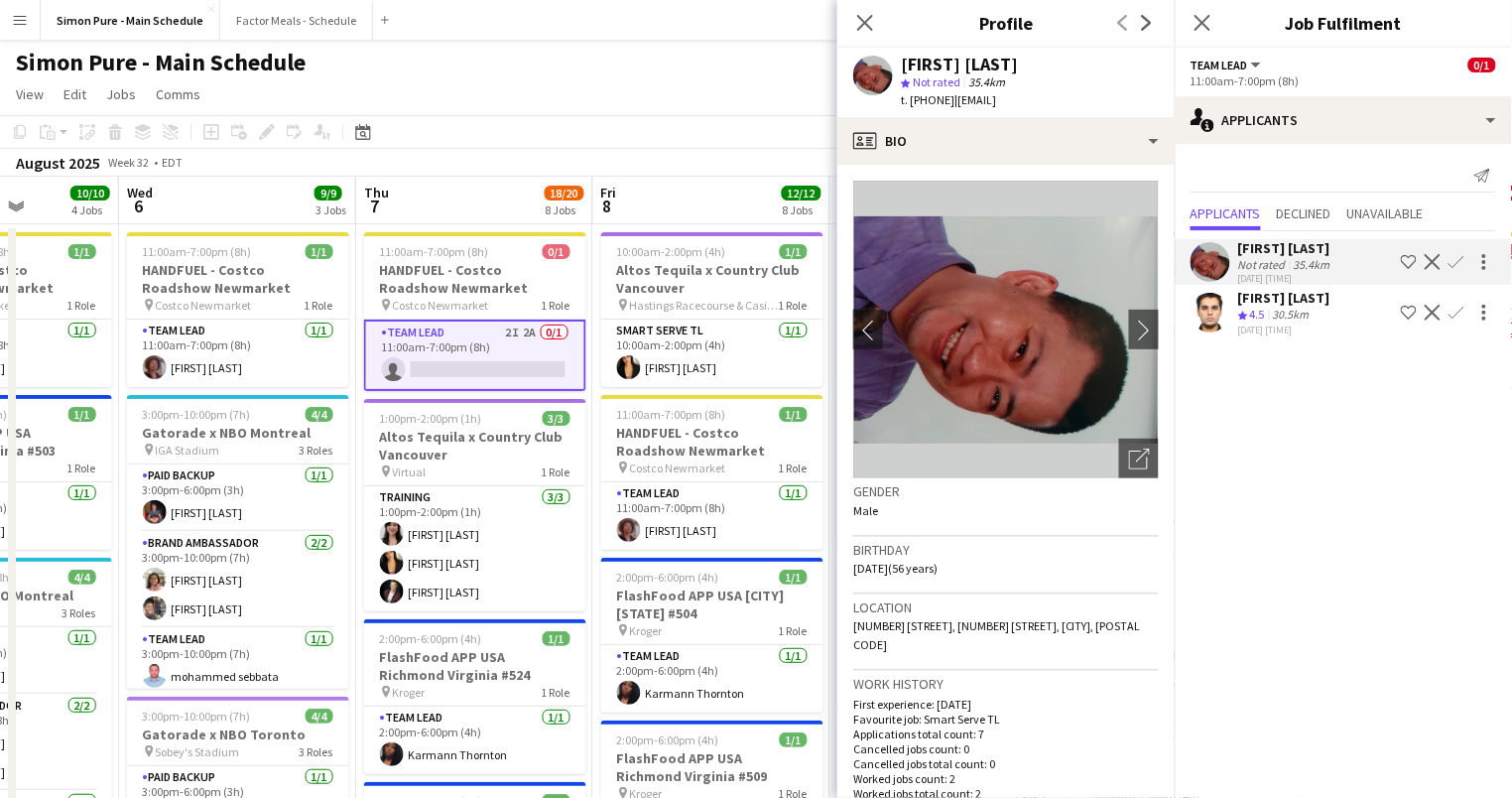click on "4.5" 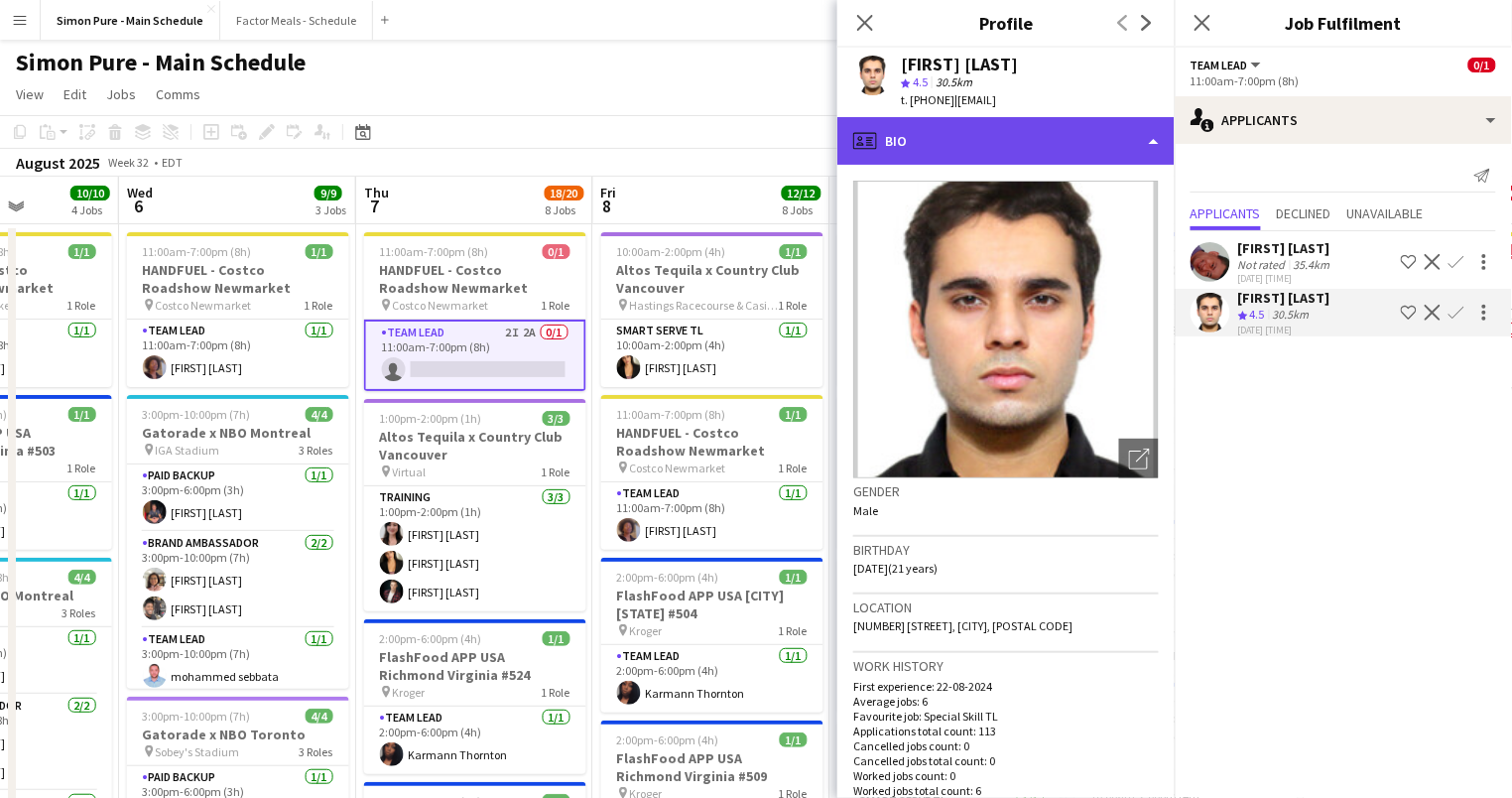 click on "profile
Bio" 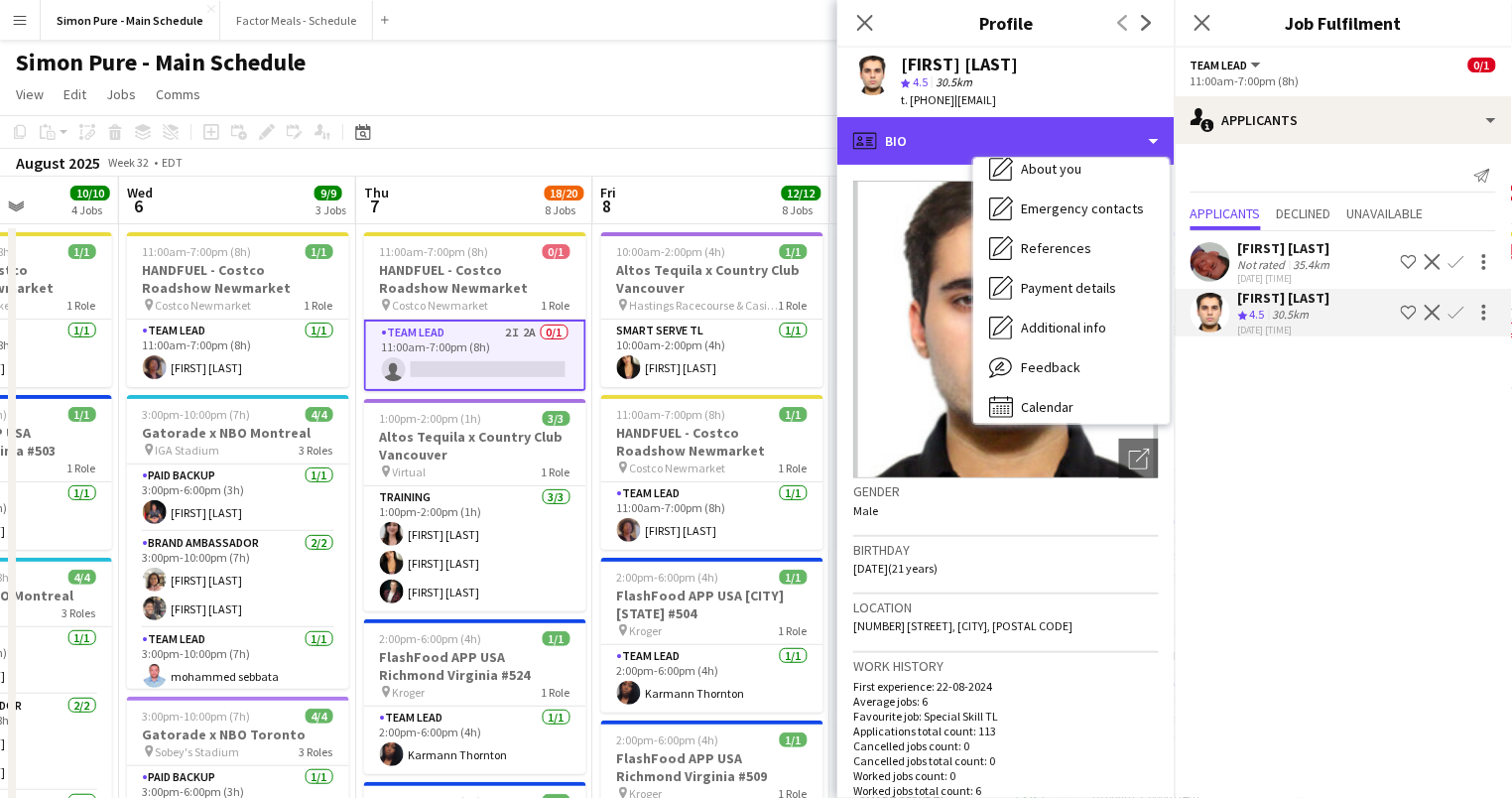 scroll, scrollTop: 139, scrollLeft: 0, axis: vertical 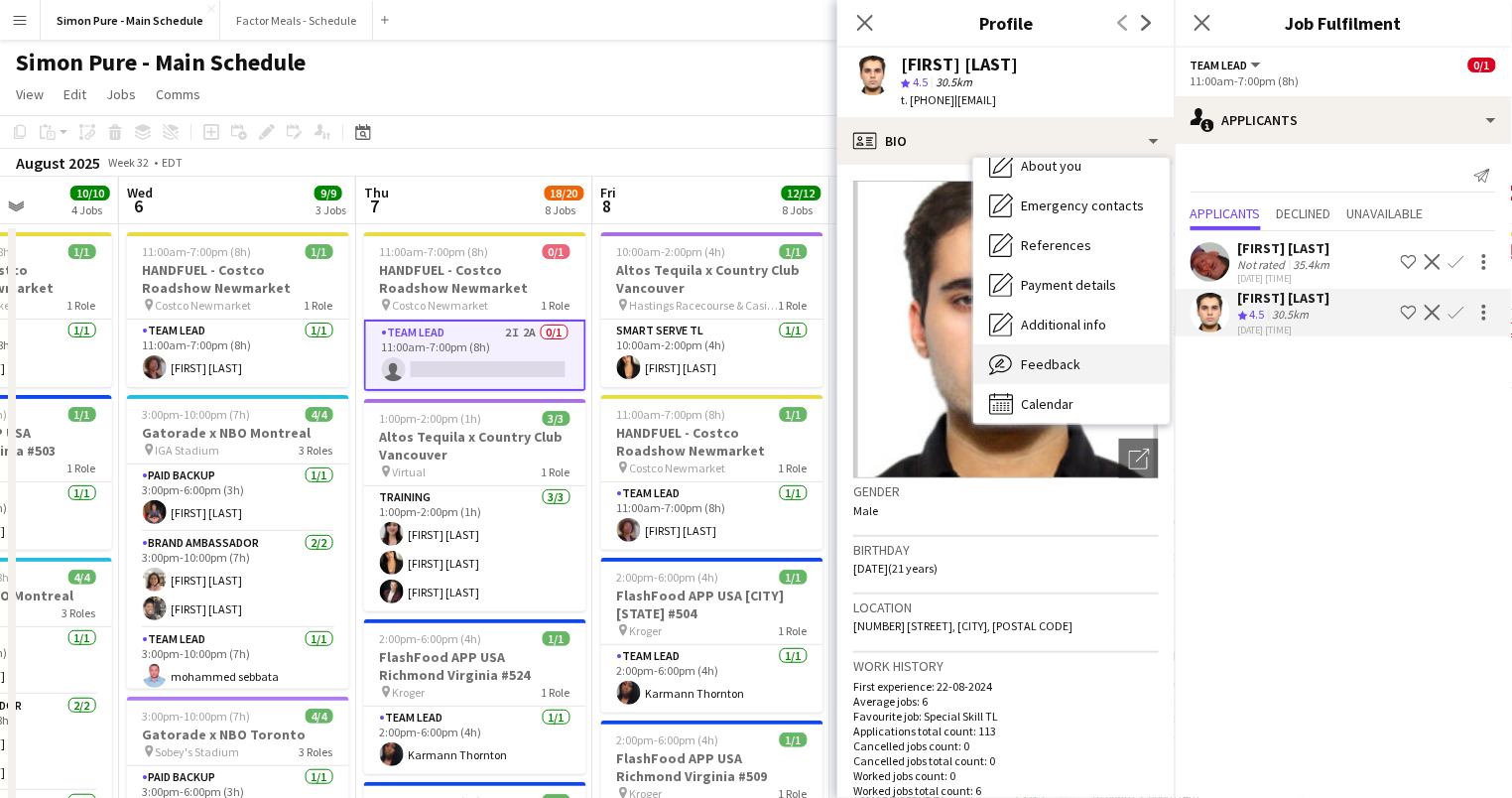 click on "Feedback
Feedback" at bounding box center (1071, 364) 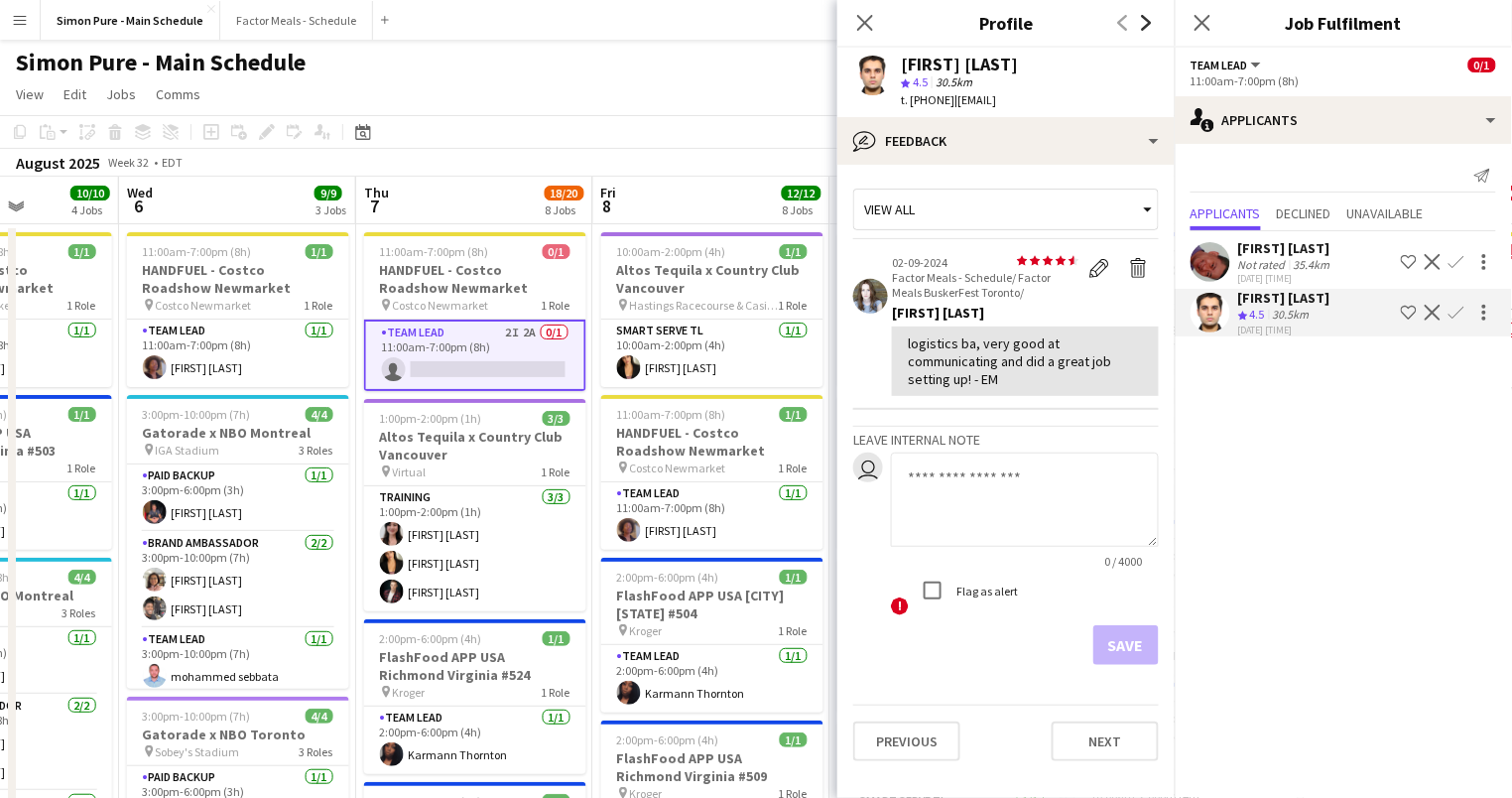 click on "Next" 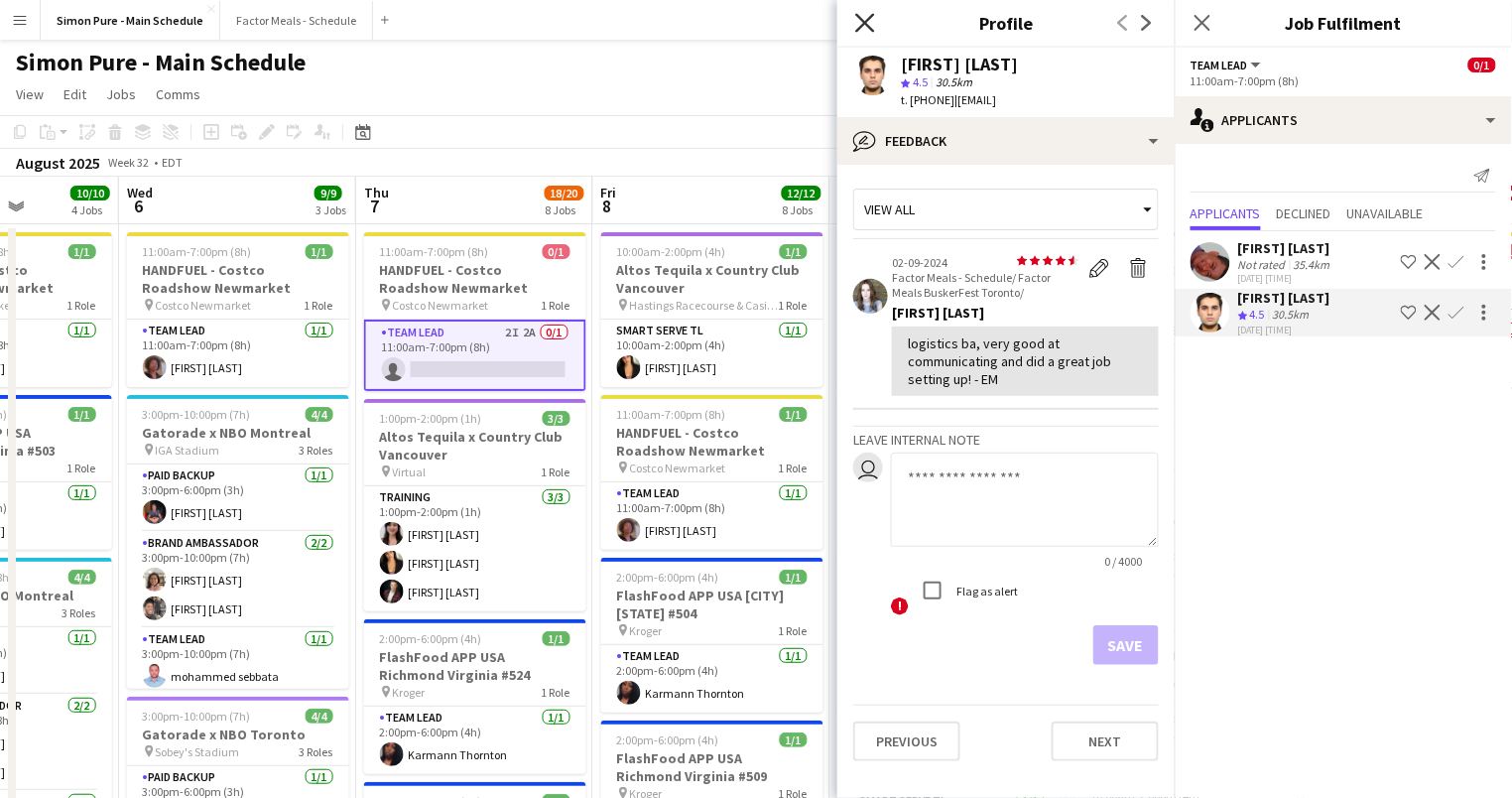 click on "Close pop-in" 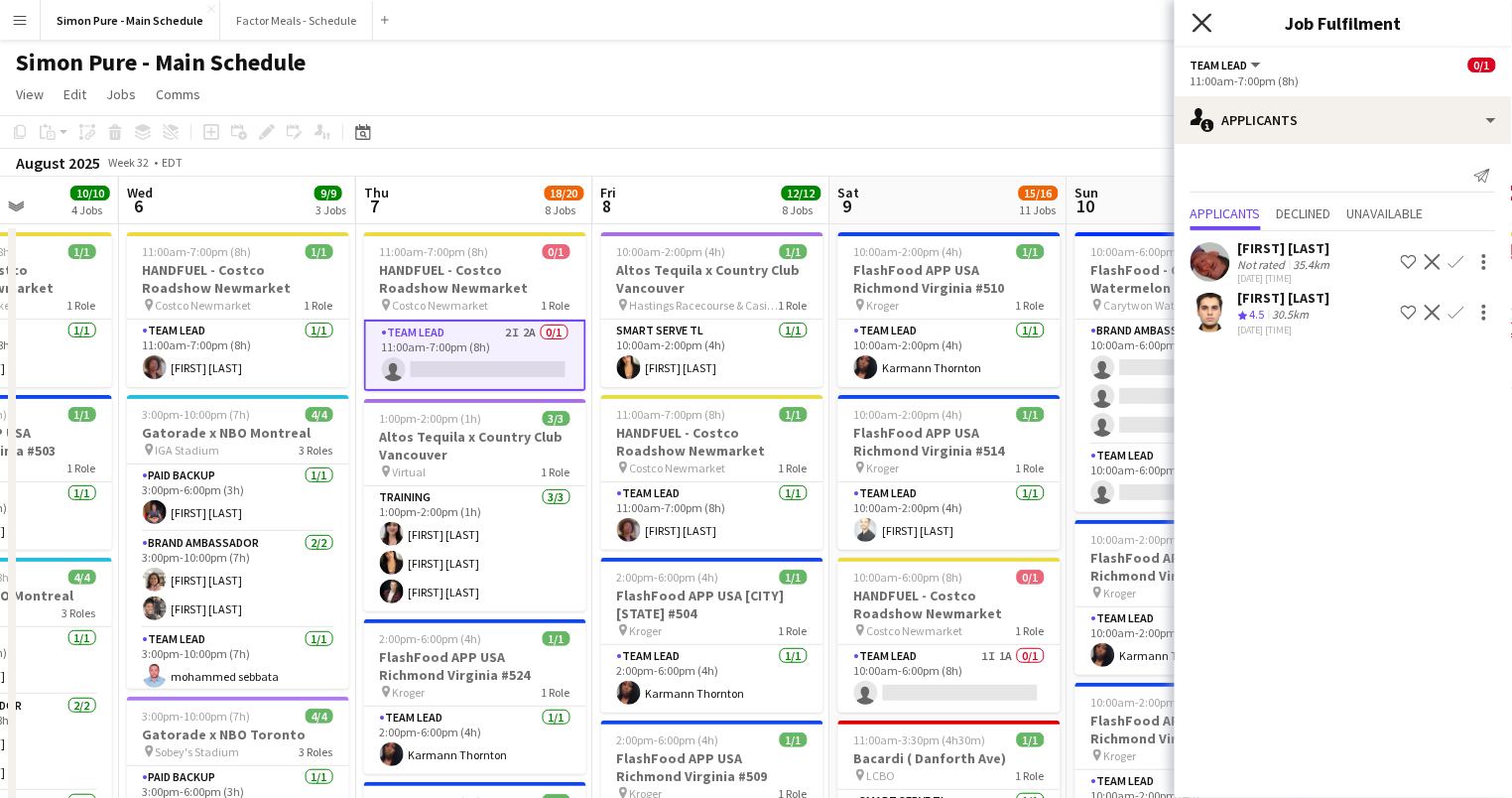 click on "Close pop-in" 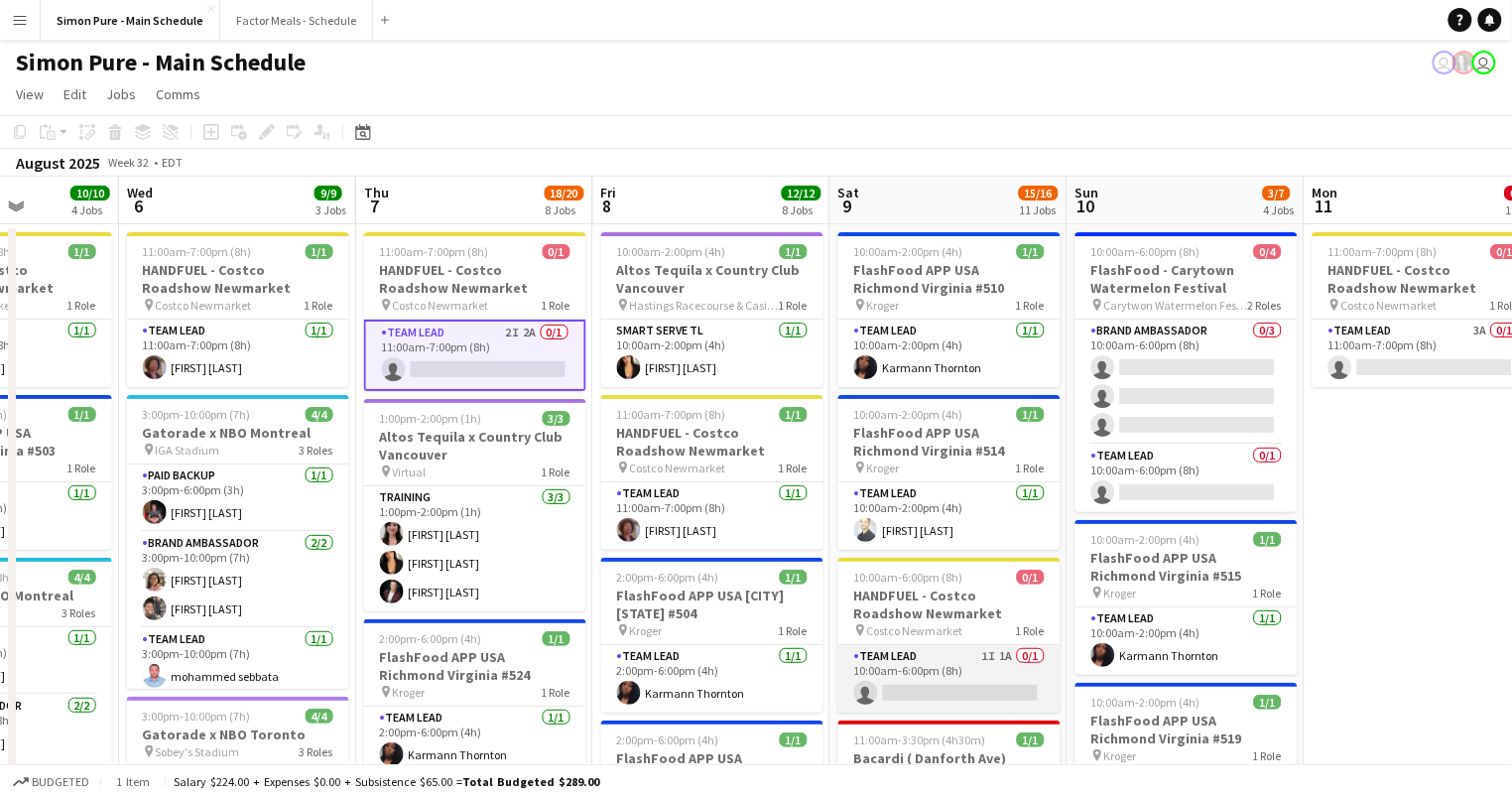 click on "Team Lead   2I   2A   0/1   10:00am-6:00pm (8h)
single-neutral-actions" at bounding box center (949, 679) 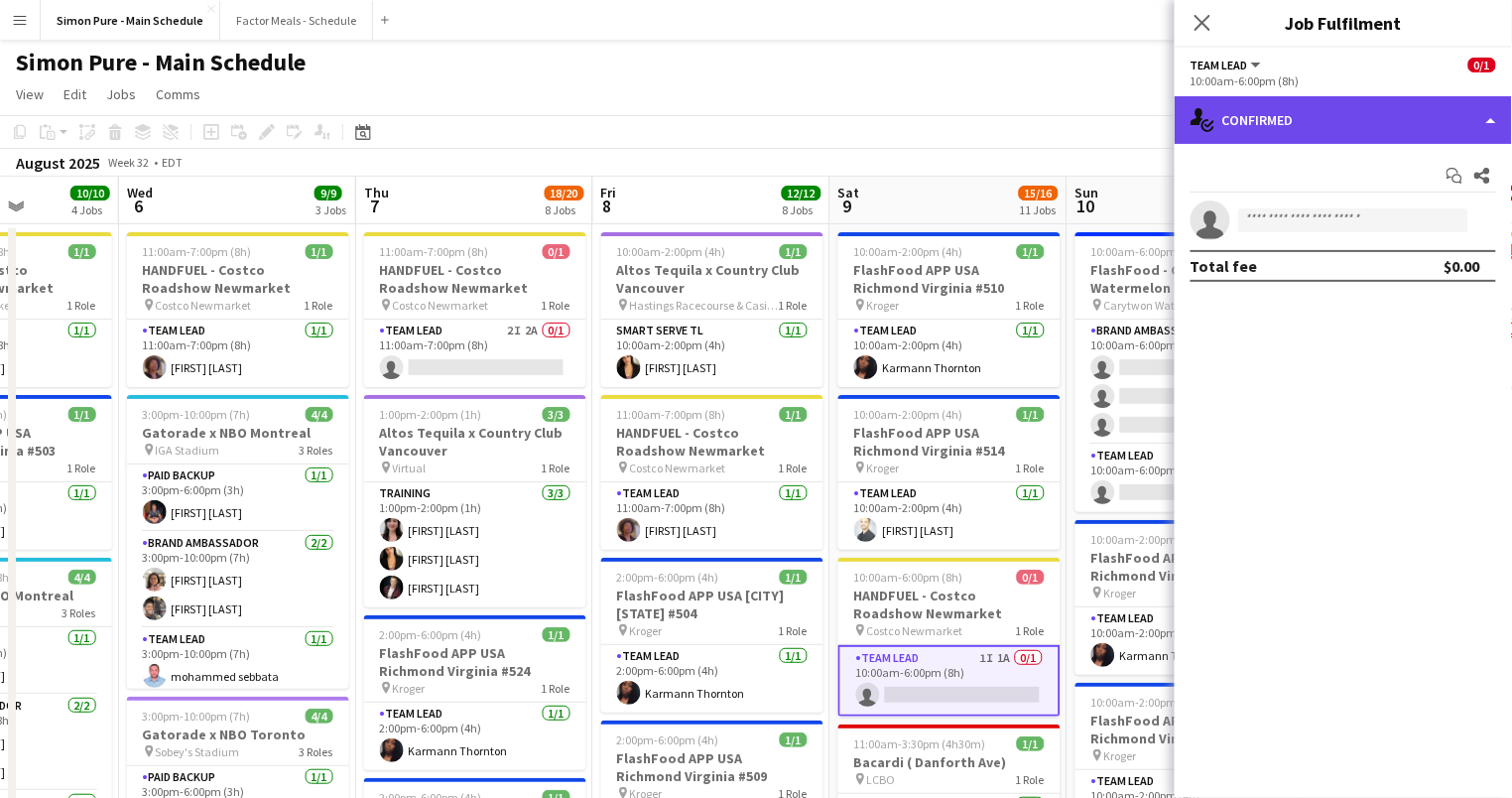 click on "single-neutral-actions-check-2
Confirmed" 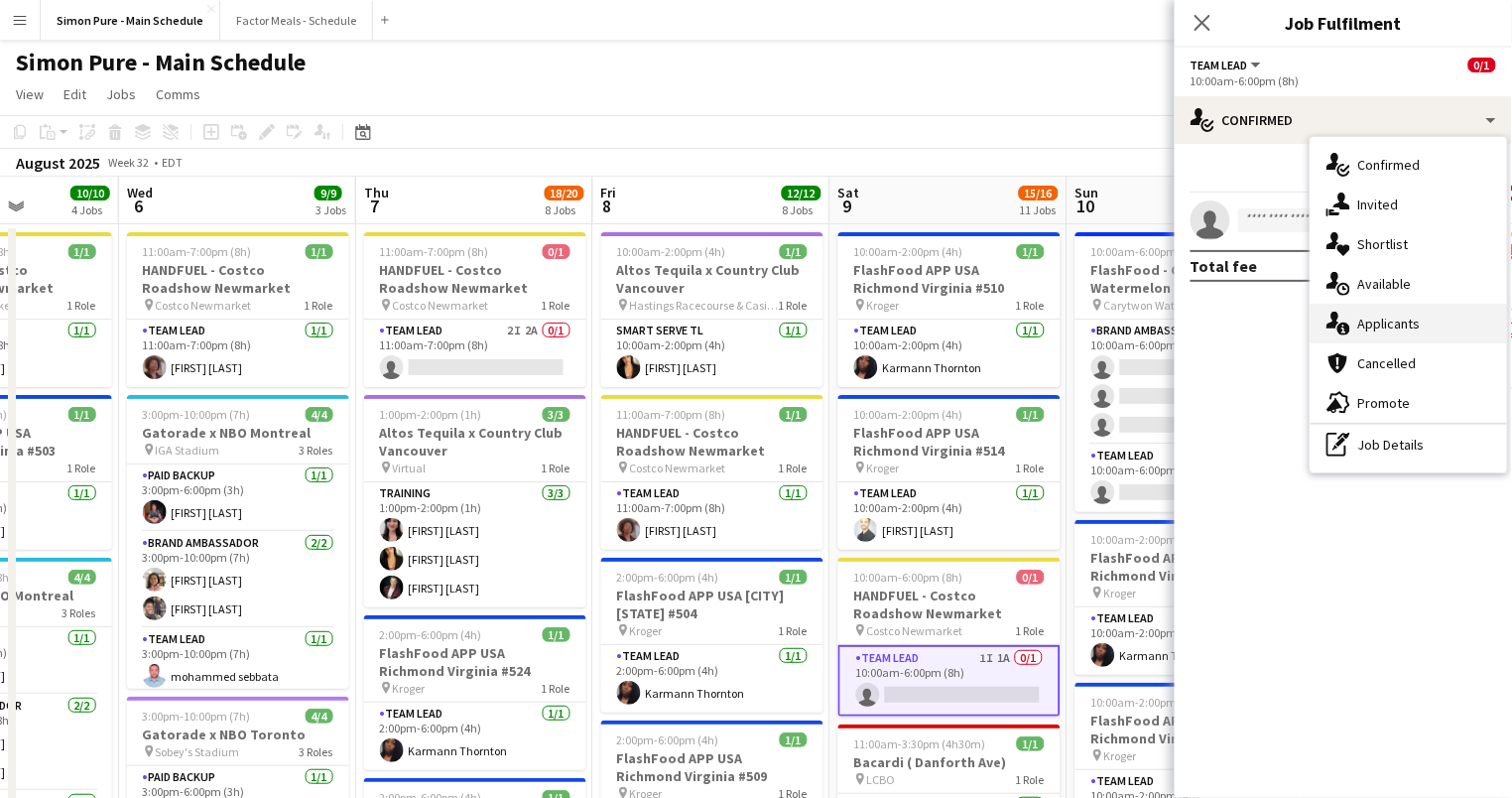 click on "single-neutral-actions-information
Applicants" at bounding box center [1409, 324] 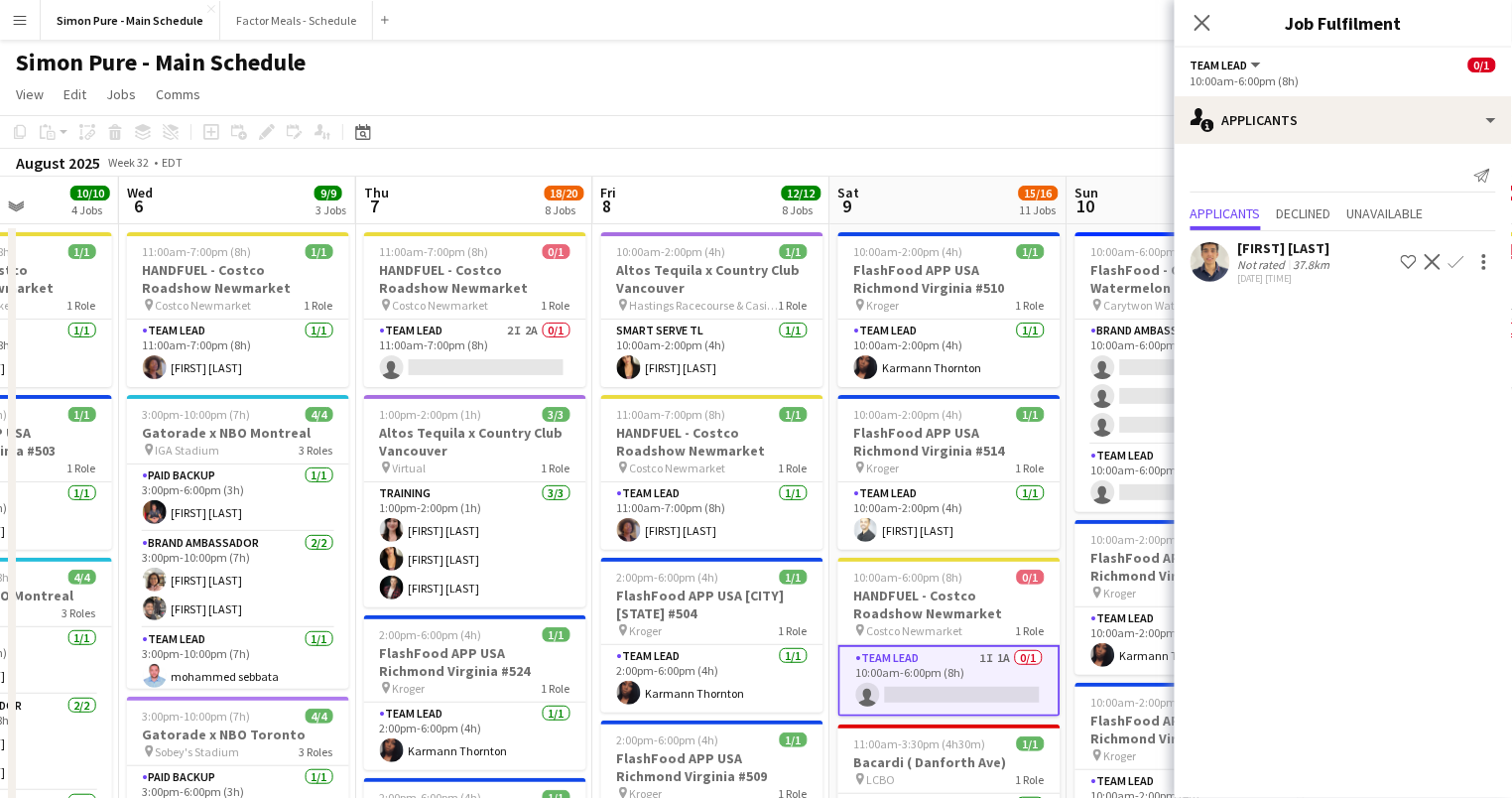 click on "[FIRST] [LAST]" 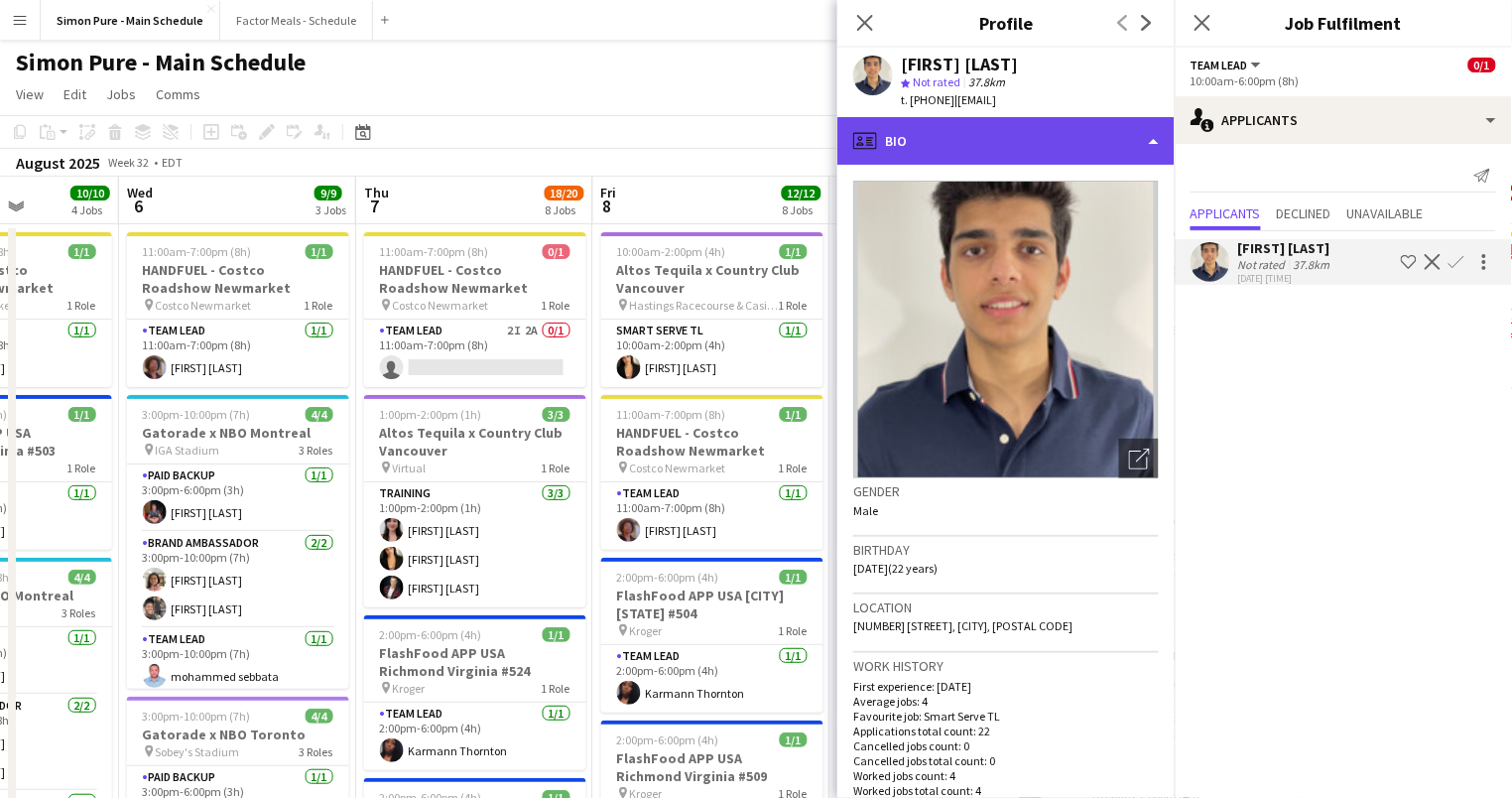 click on "profile
Bio" 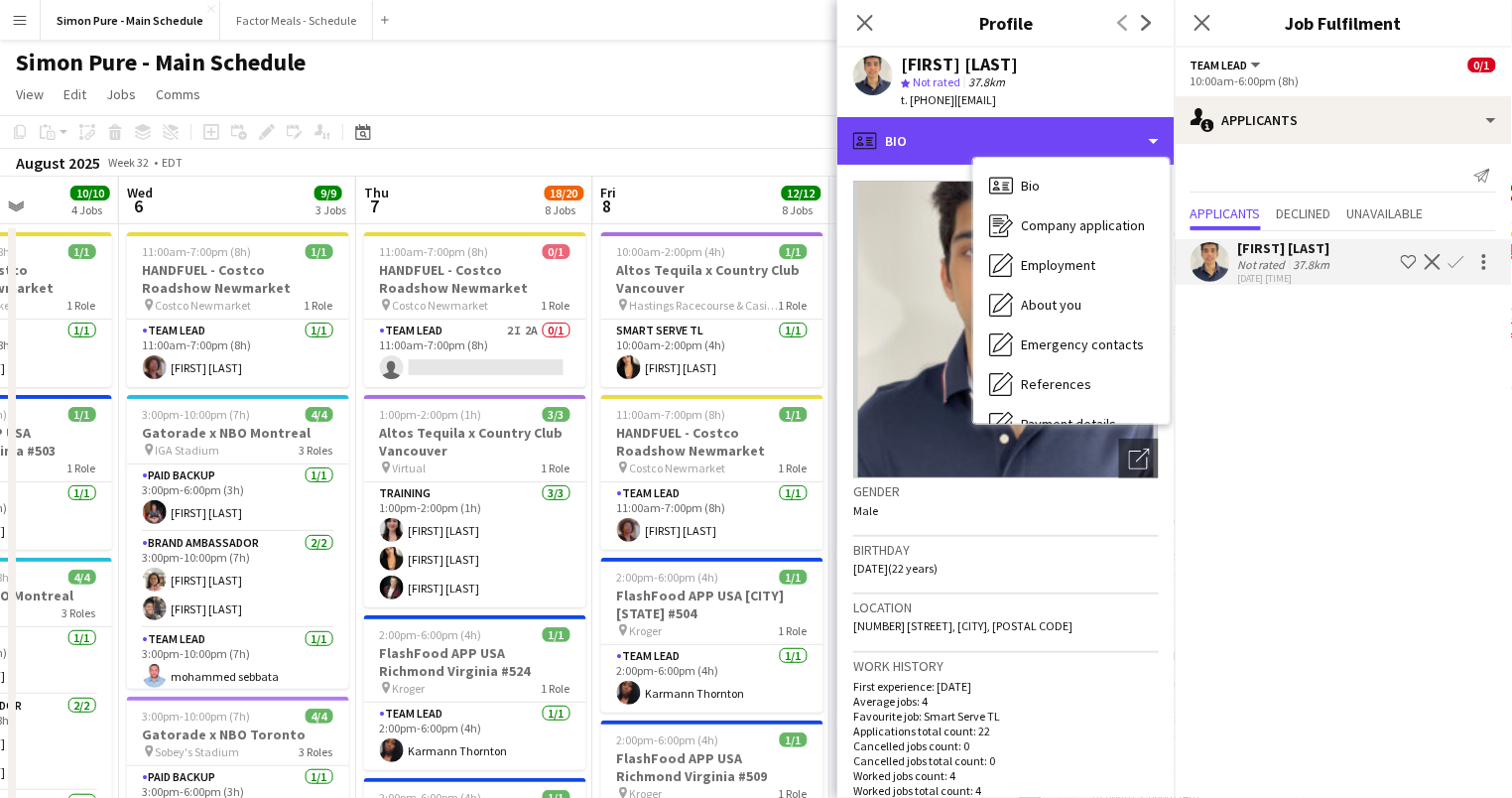 scroll, scrollTop: 146, scrollLeft: 0, axis: vertical 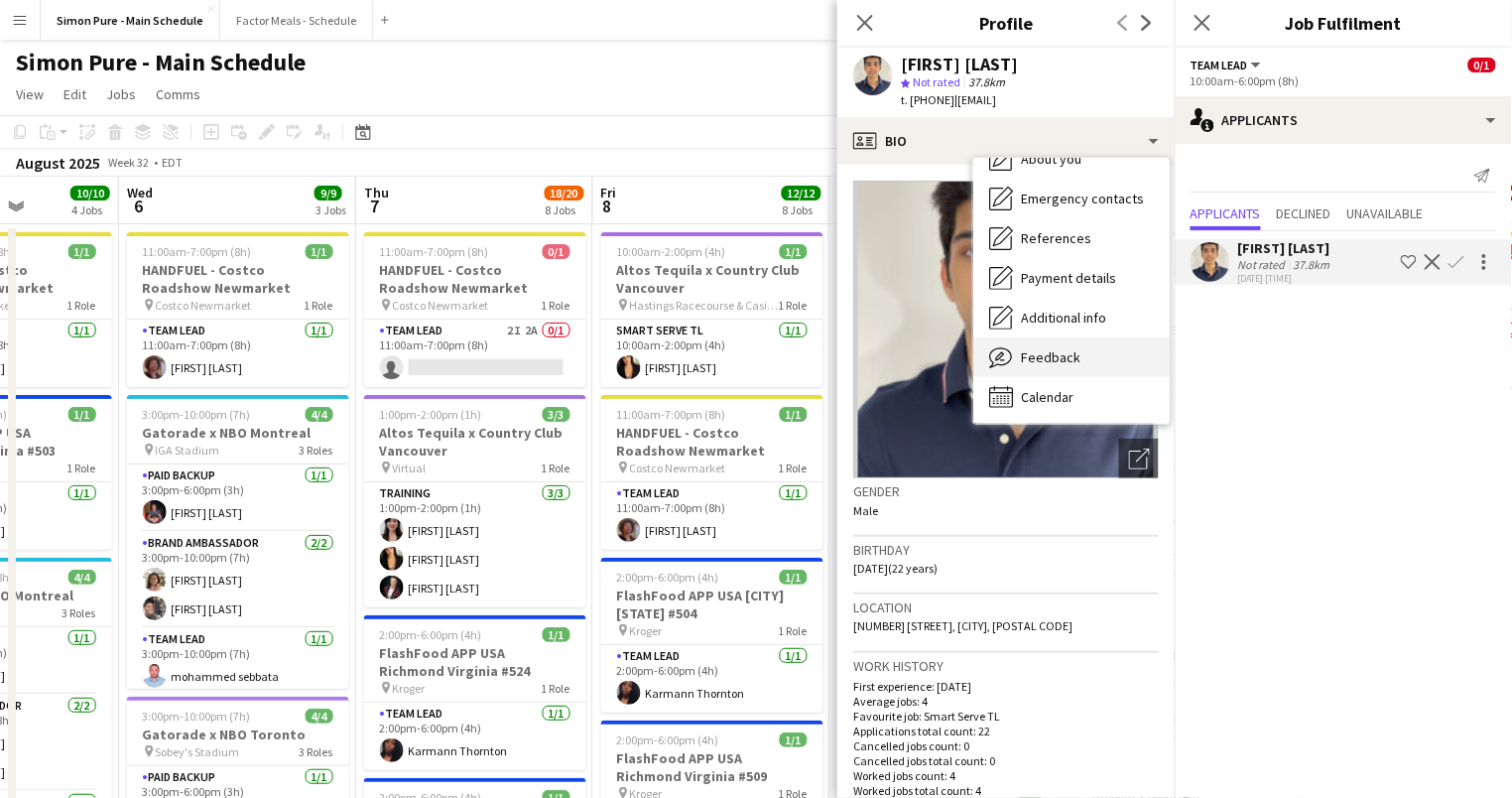 click on "Feedback
Feedback" at bounding box center (1071, 357) 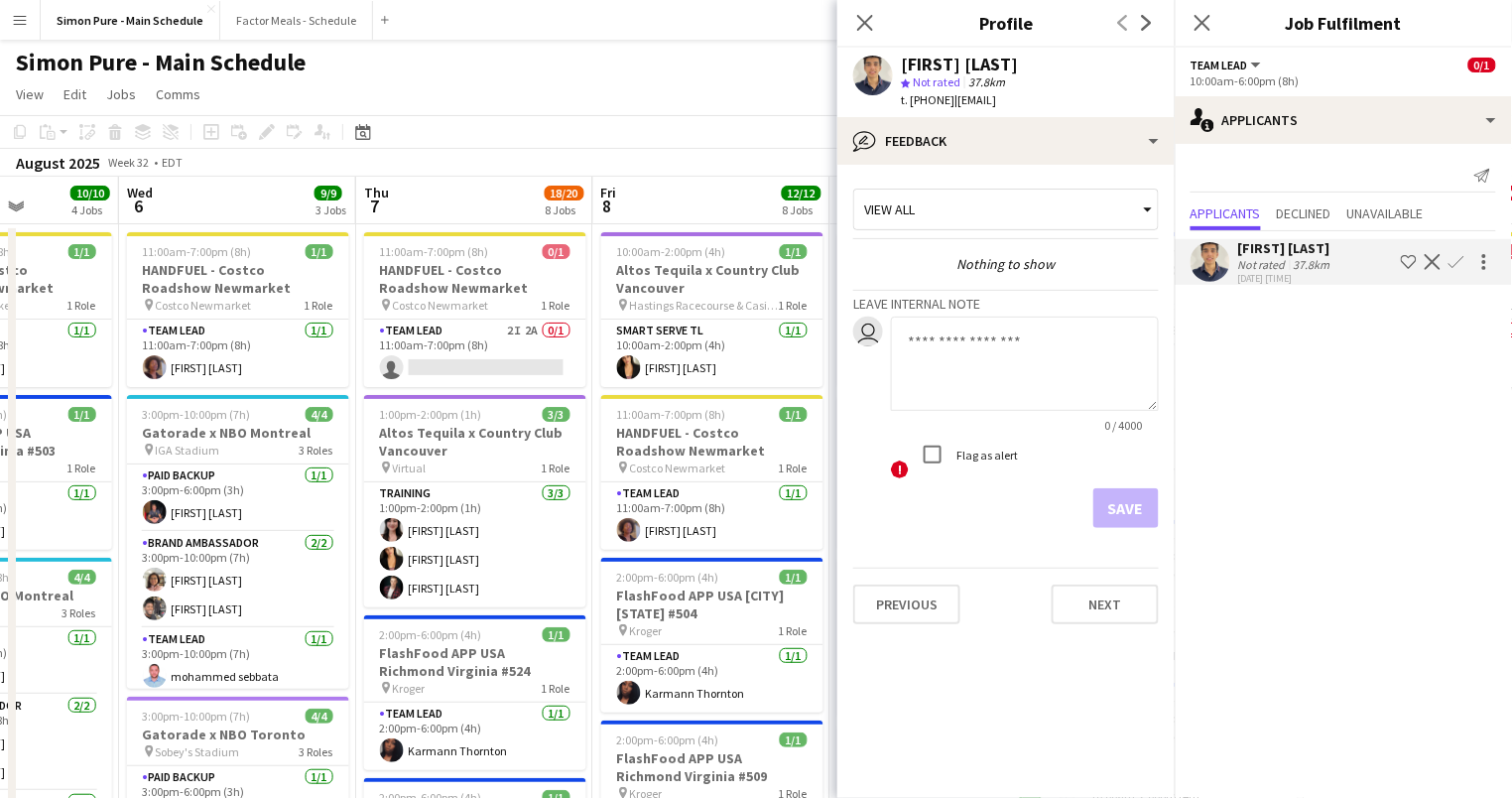 click on "users2
Applicants
Send notification
Applicants Declined Unavailable  [FIRST] [LAST]   Not rated   37.8km   [DATE] [TIME]
Shortlist crew
Decline
Confirm" 